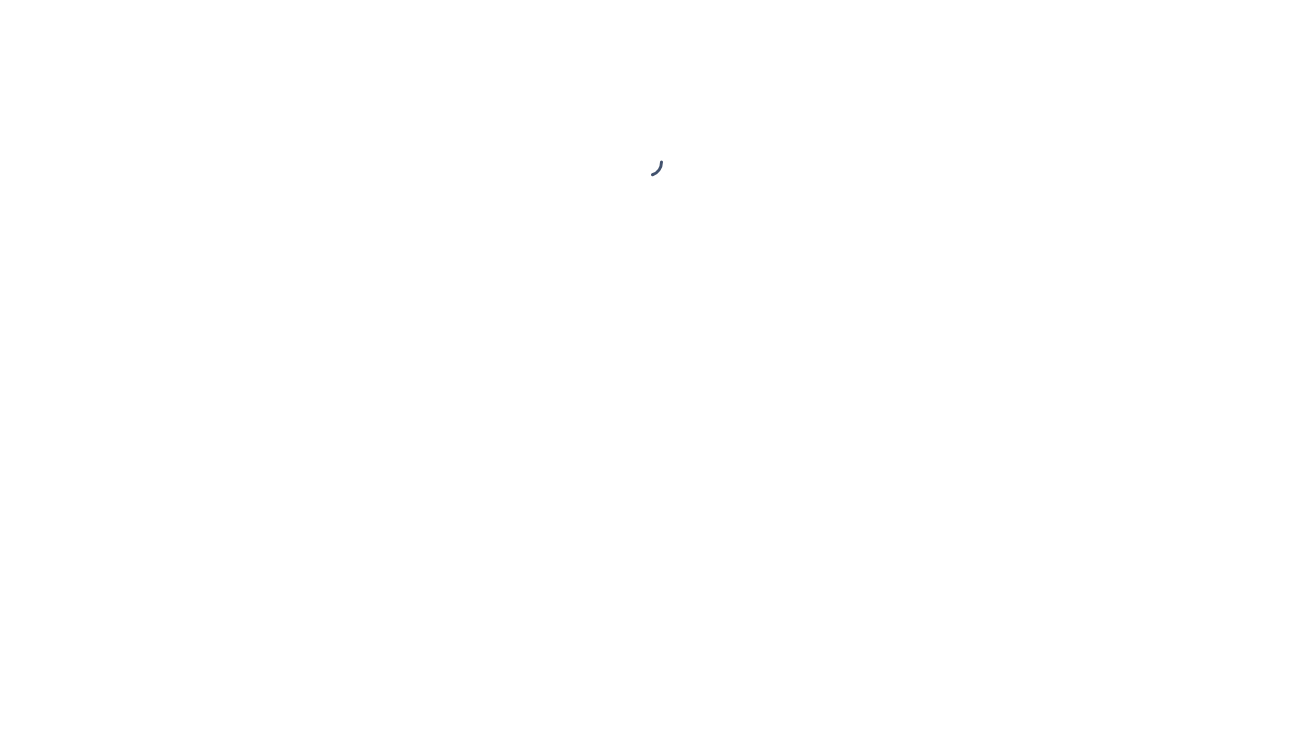 scroll, scrollTop: 0, scrollLeft: 0, axis: both 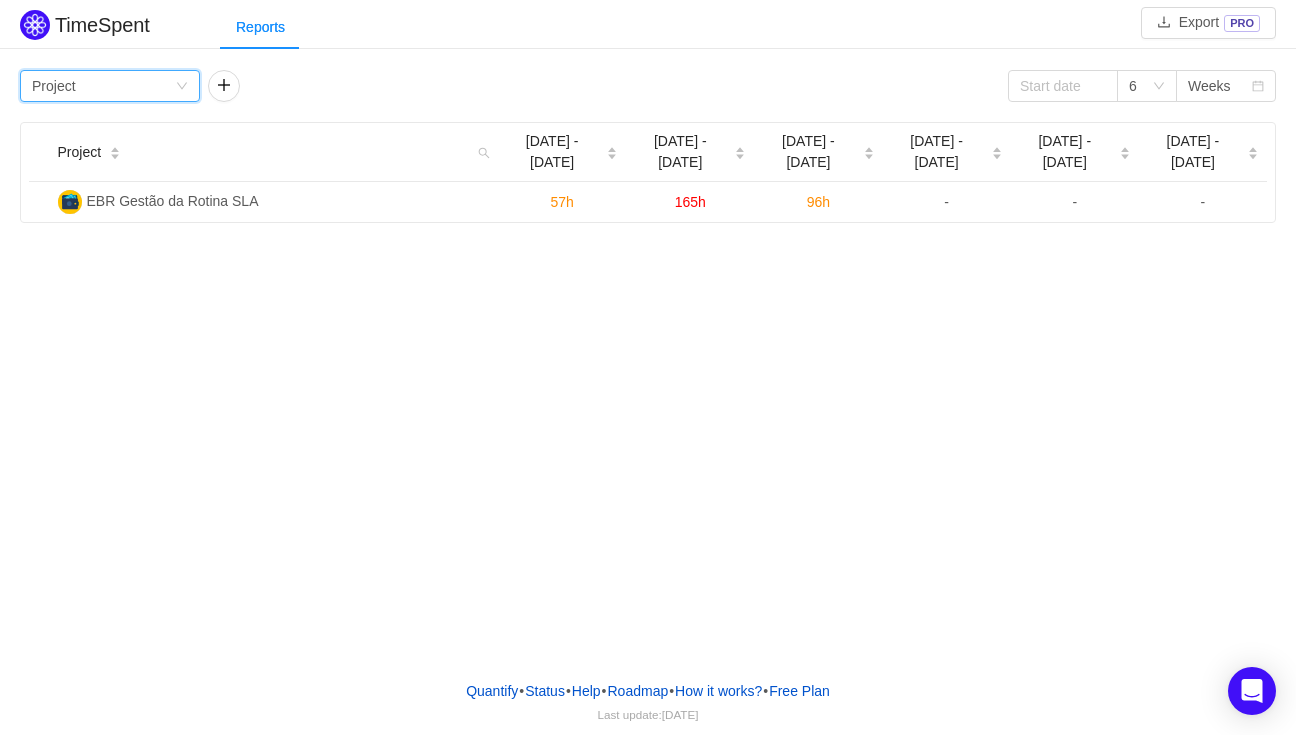click on "Group by  Project" at bounding box center (103, 86) 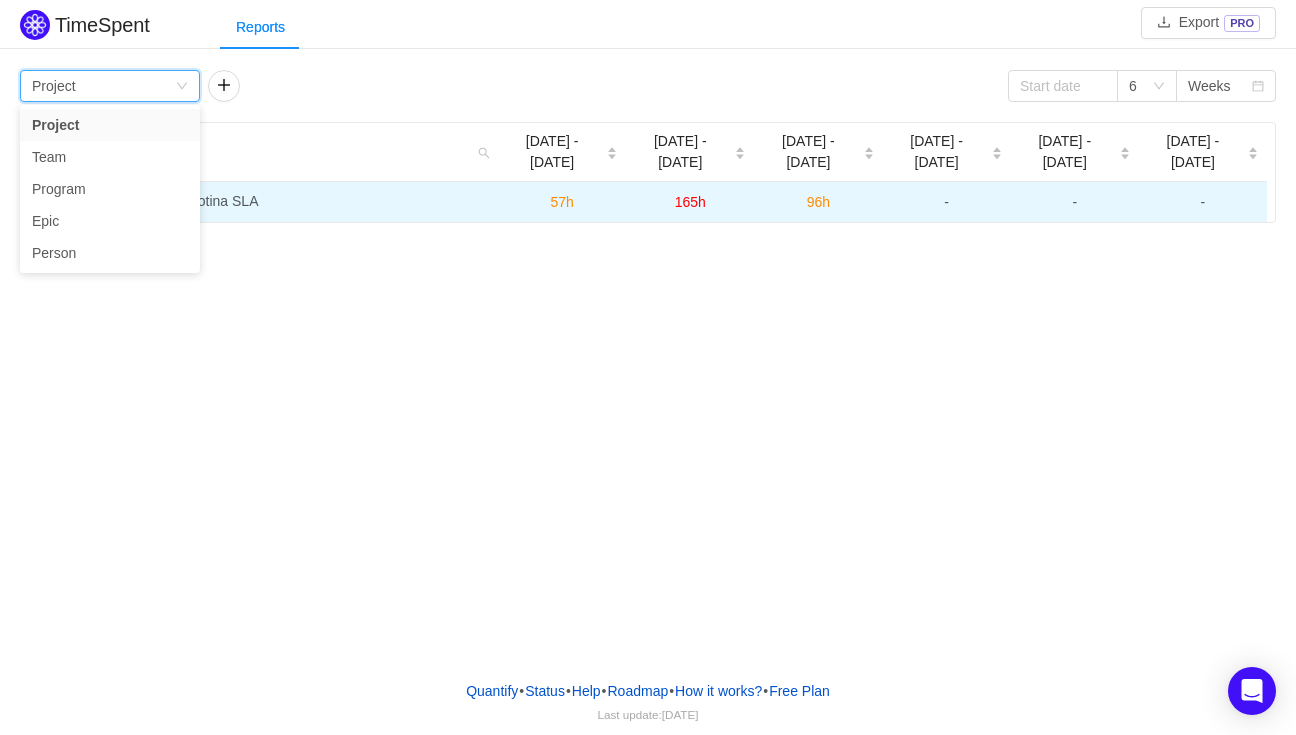 click on "EBR Gestão da Rotina SLA" at bounding box center (173, 201) 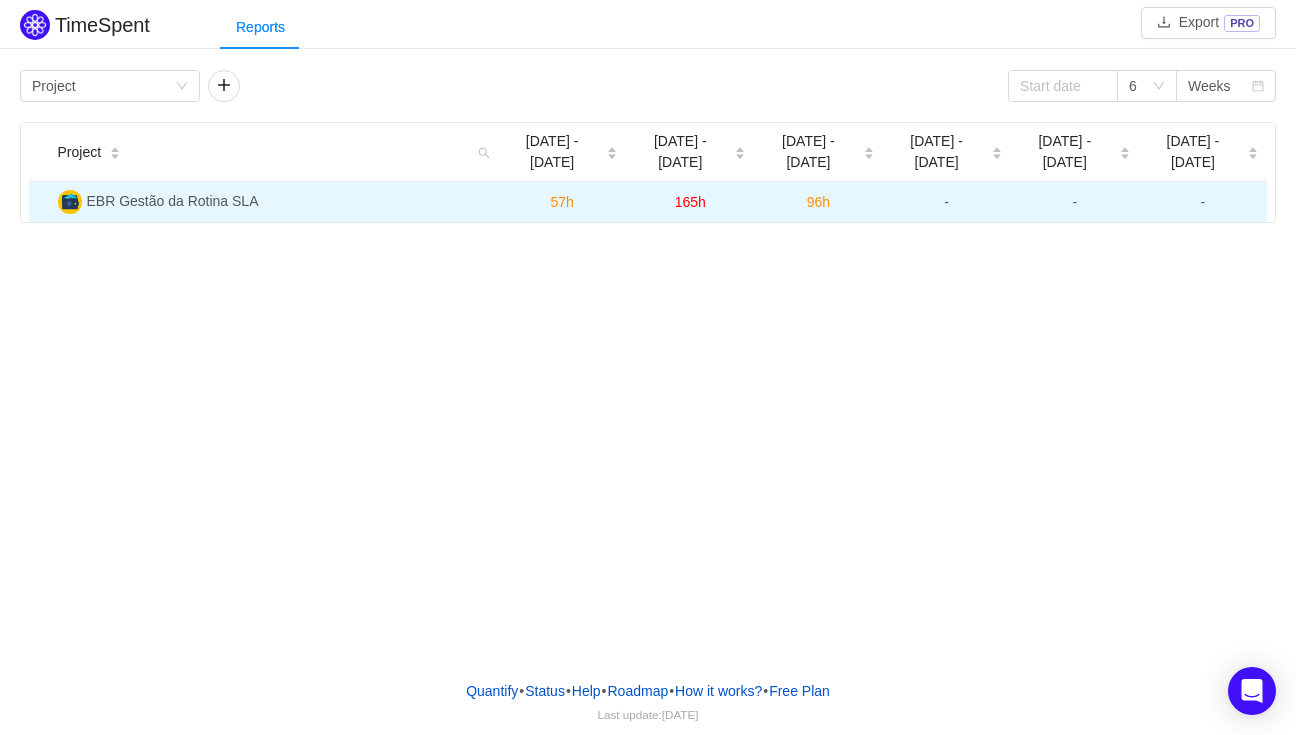 click on "EBR Gestão da Rotina SLA" at bounding box center (173, 201) 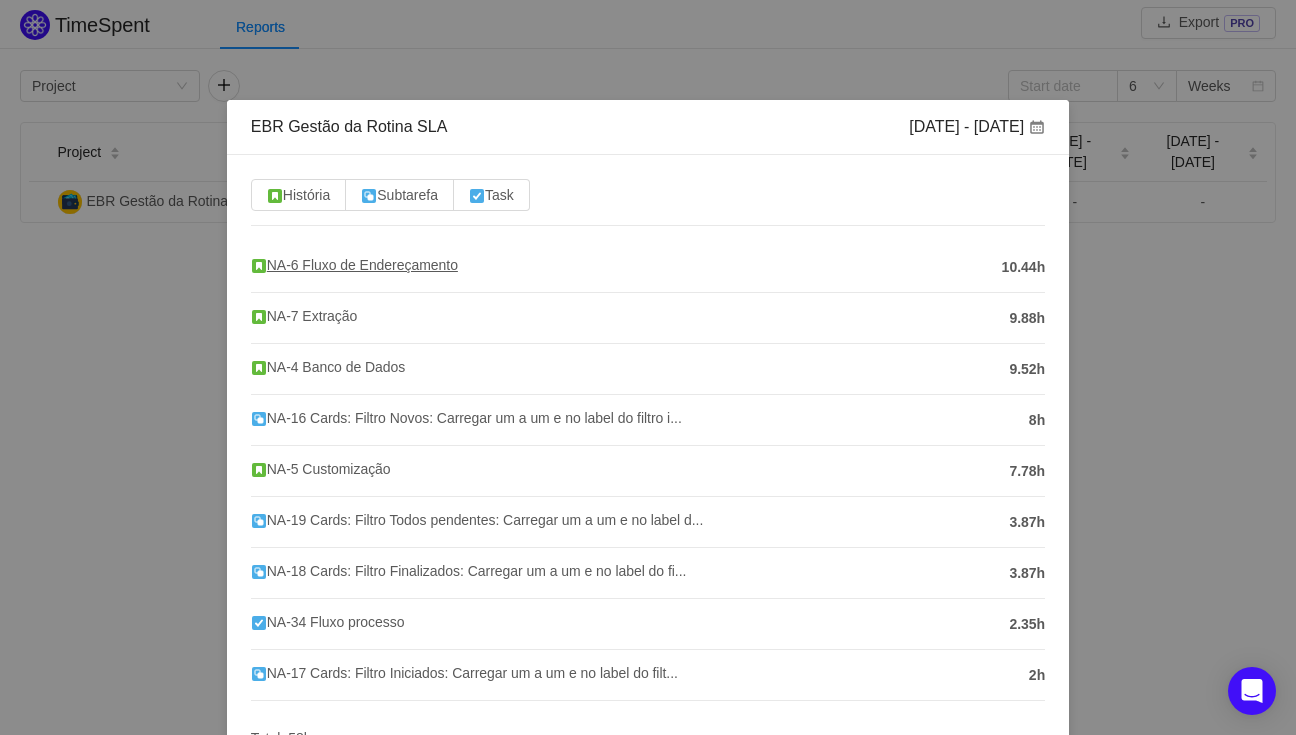 click on "NA-6 Fluxo de Endereçamento" at bounding box center [354, 265] 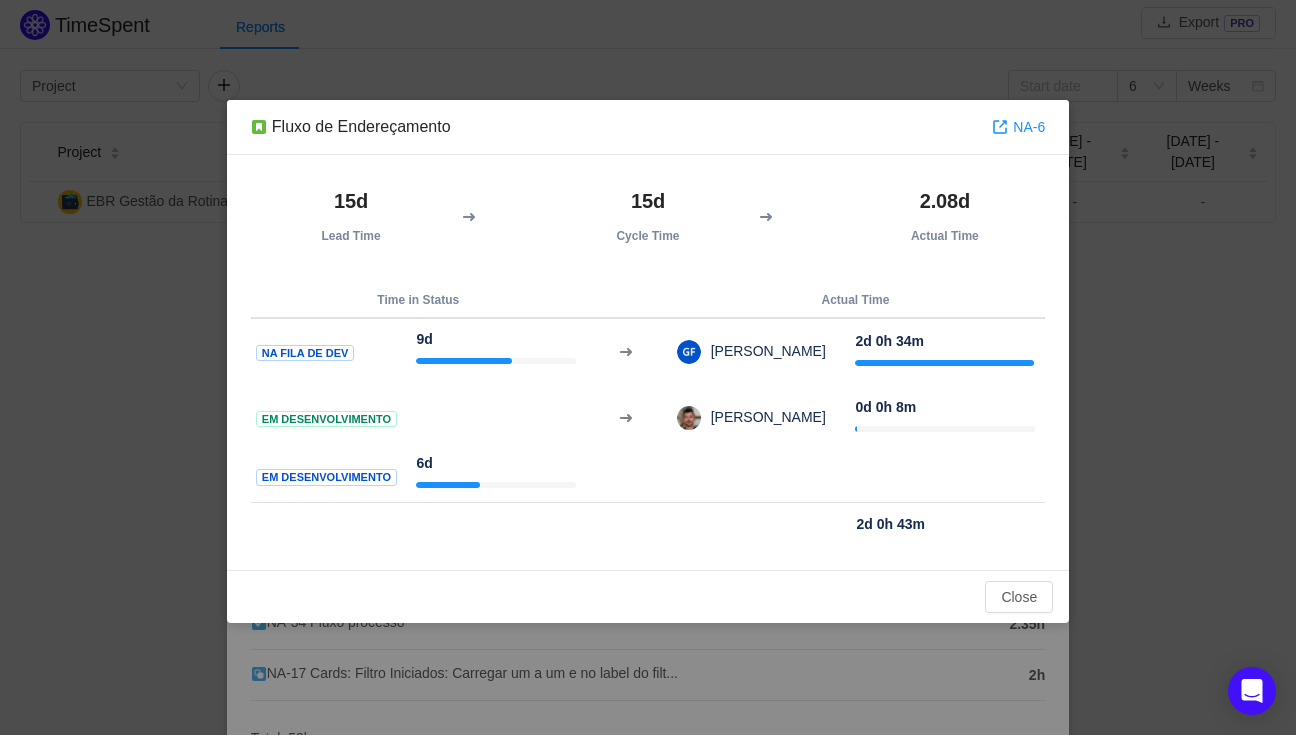 click on "Fluxo de Endereçamento   NA-6  15d  Lead Time  15d  Cycle Time  2.08d  Actual Time   Time in Status   Actual Time   NA FILA DE DEV  9d [PERSON_NAME] 2d 0h 34m  EM DESENVOLVIMENTO  0d [PERSON_NAME] 0d 0h 8m  Em desenvolvimento  6d     2d 0h 43m  Close OK" at bounding box center [648, 367] 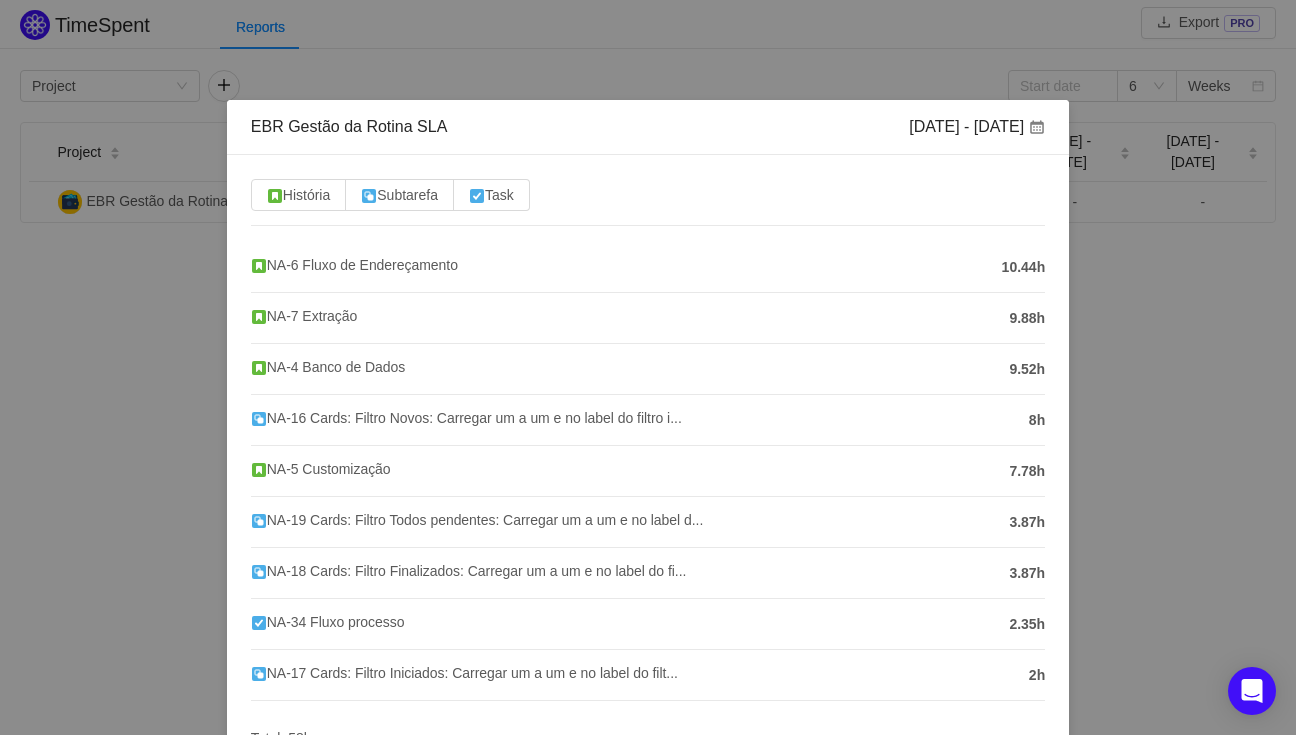 scroll, scrollTop: 98, scrollLeft: 0, axis: vertical 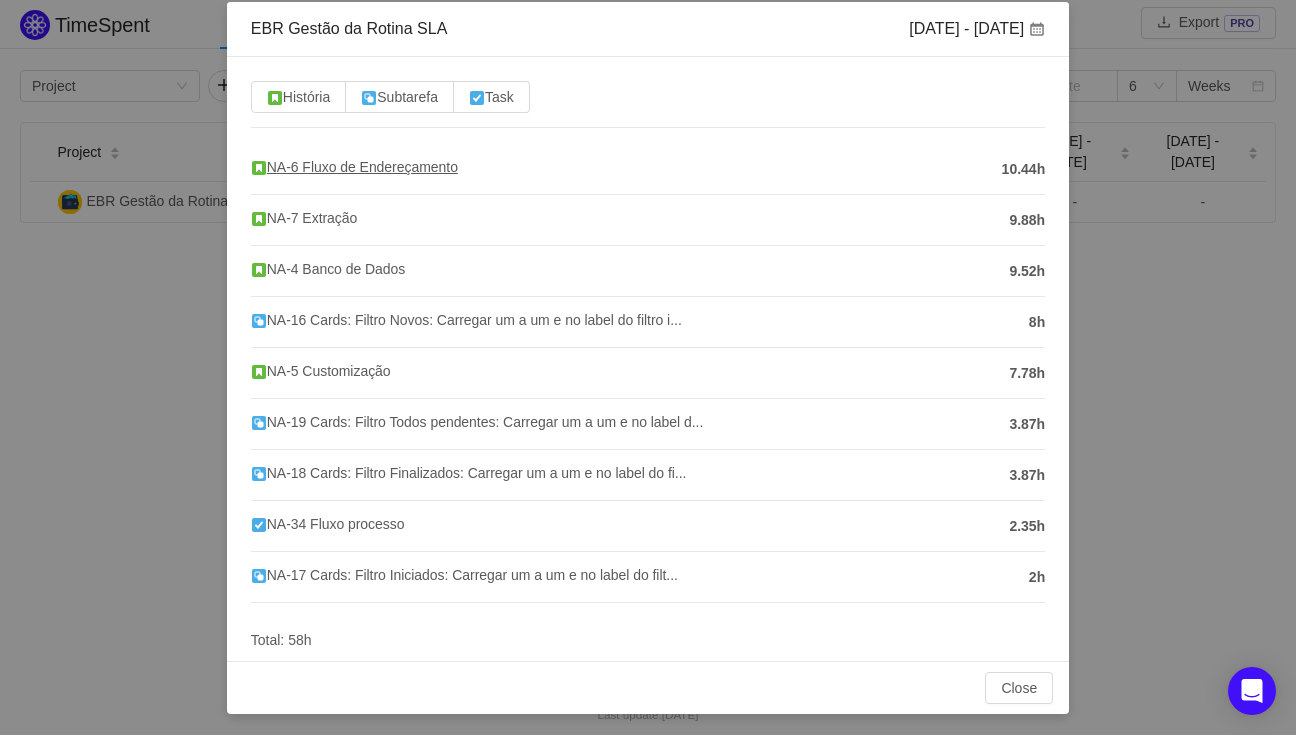 click on "NA-6 Fluxo de Endereçamento" at bounding box center (354, 167) 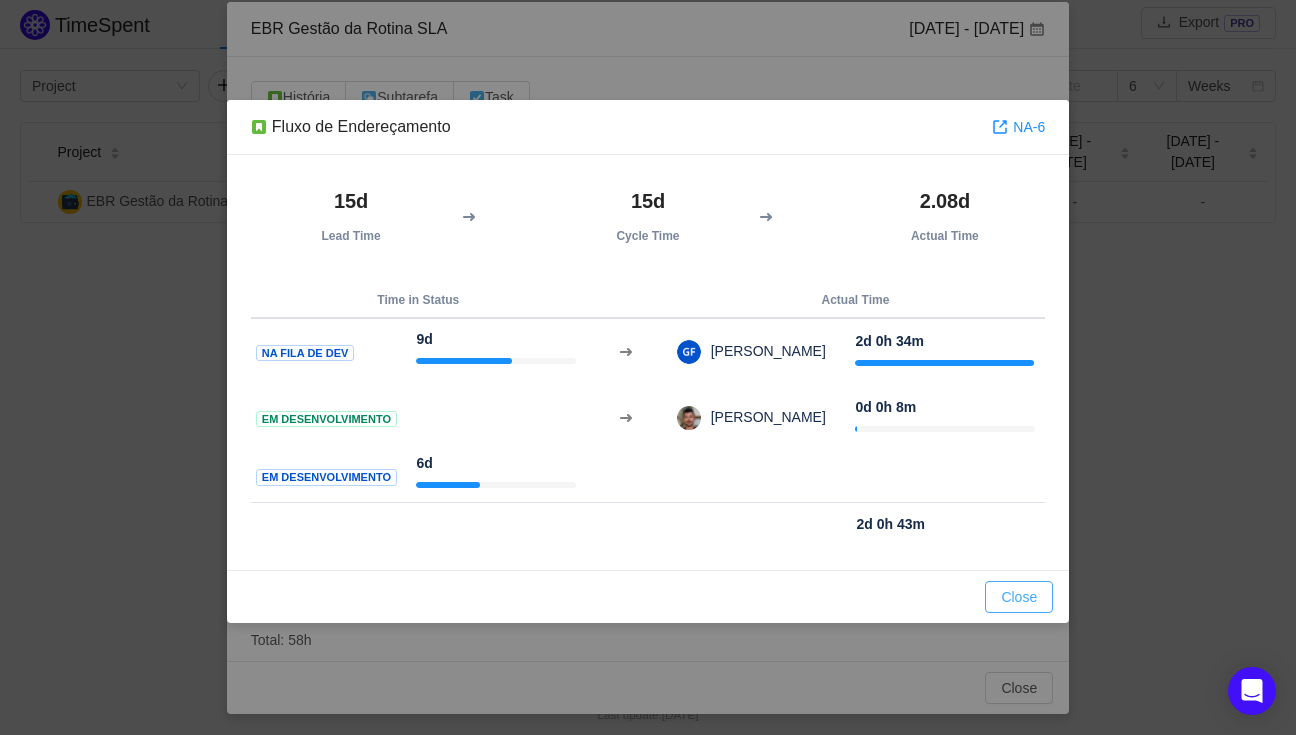 click on "Close" at bounding box center (1019, 597) 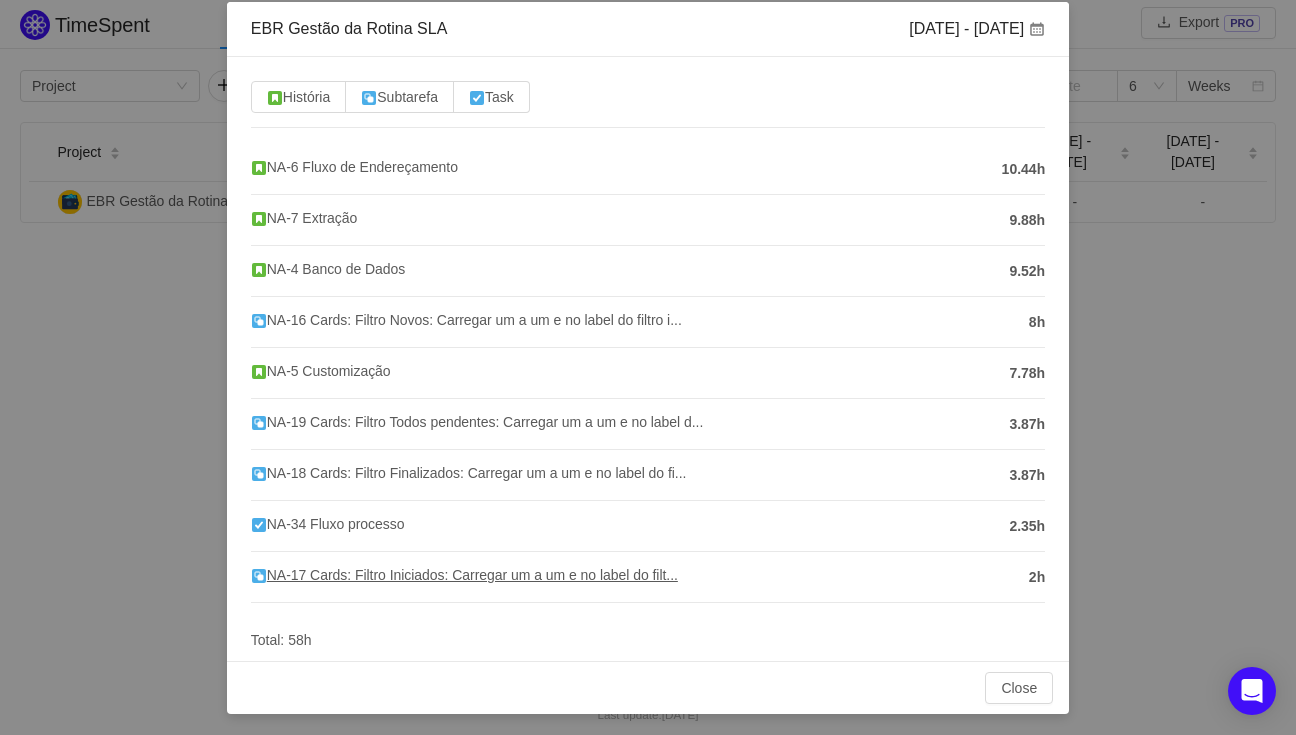 click on "NA-17 Cards: Filtro Iniciados: Carregar um a um e no label do filt..." at bounding box center (464, 575) 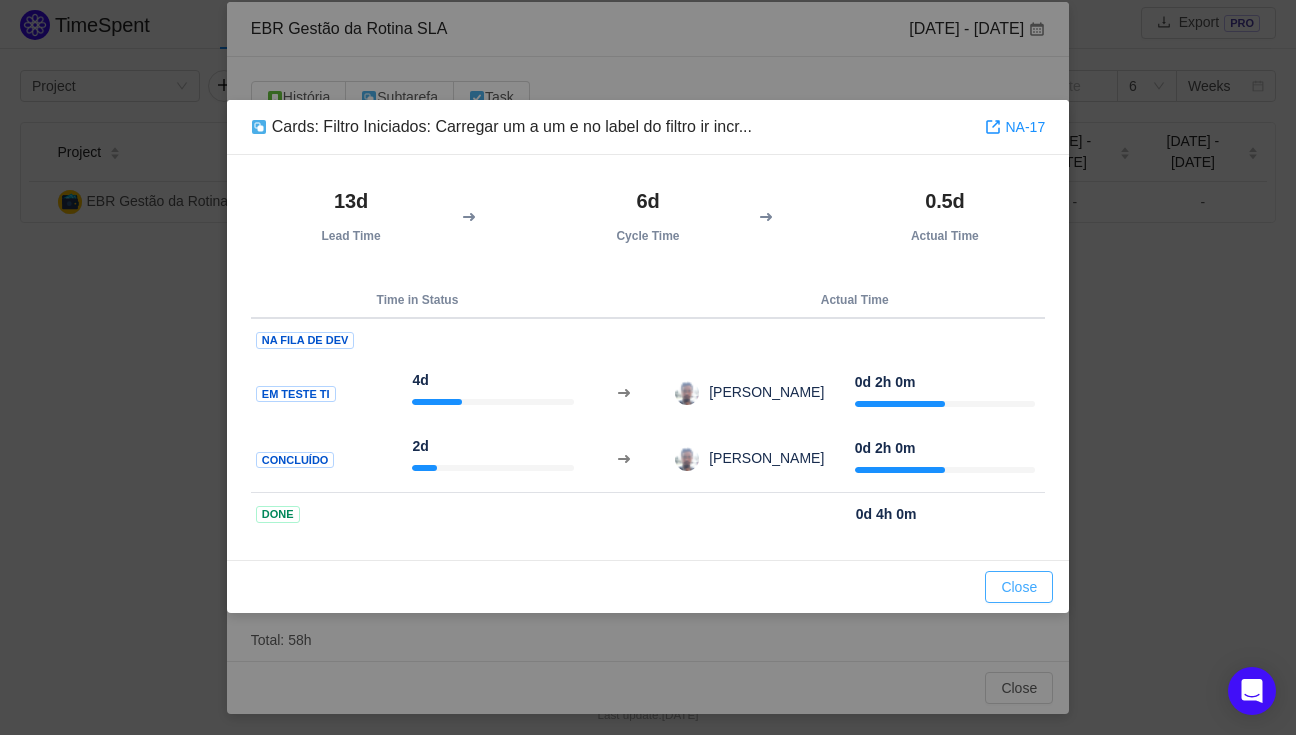 click on "Close" at bounding box center (1019, 587) 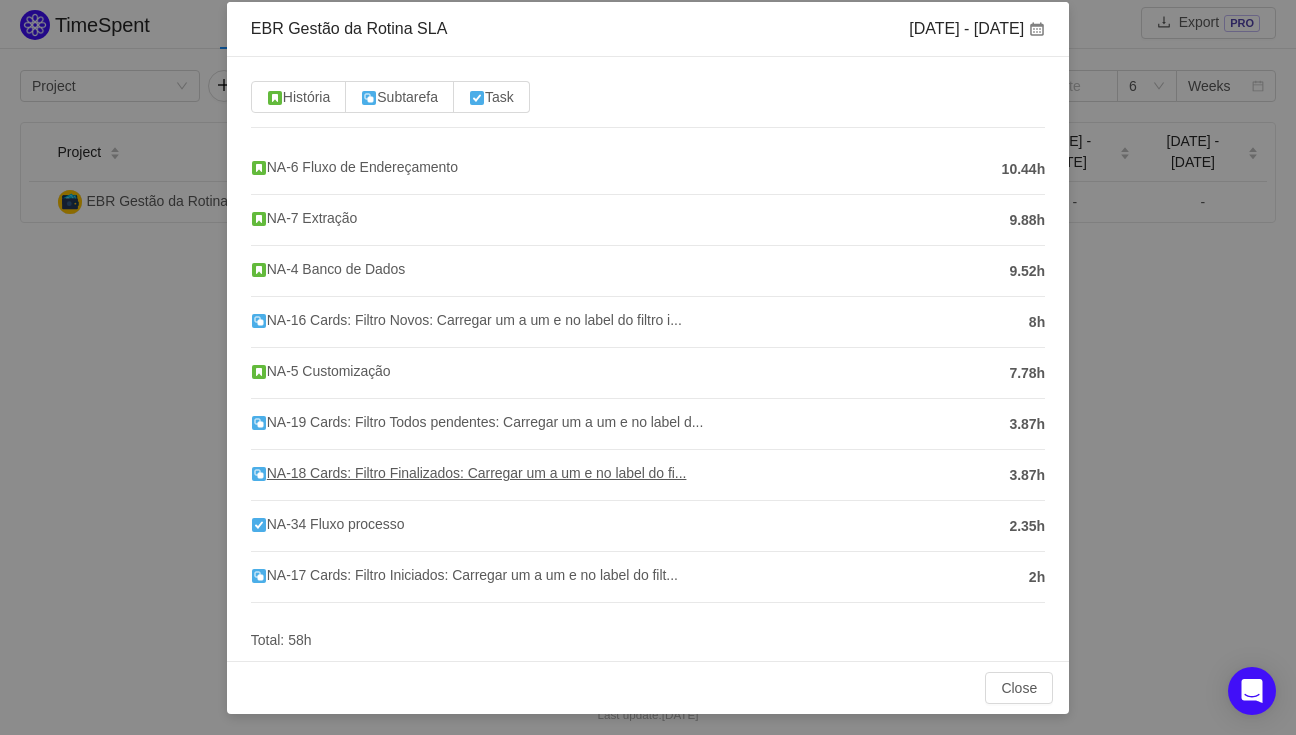 click on "NA-18 Cards: Filtro Finalizados: Carregar um a um e no label do fi..." at bounding box center (469, 473) 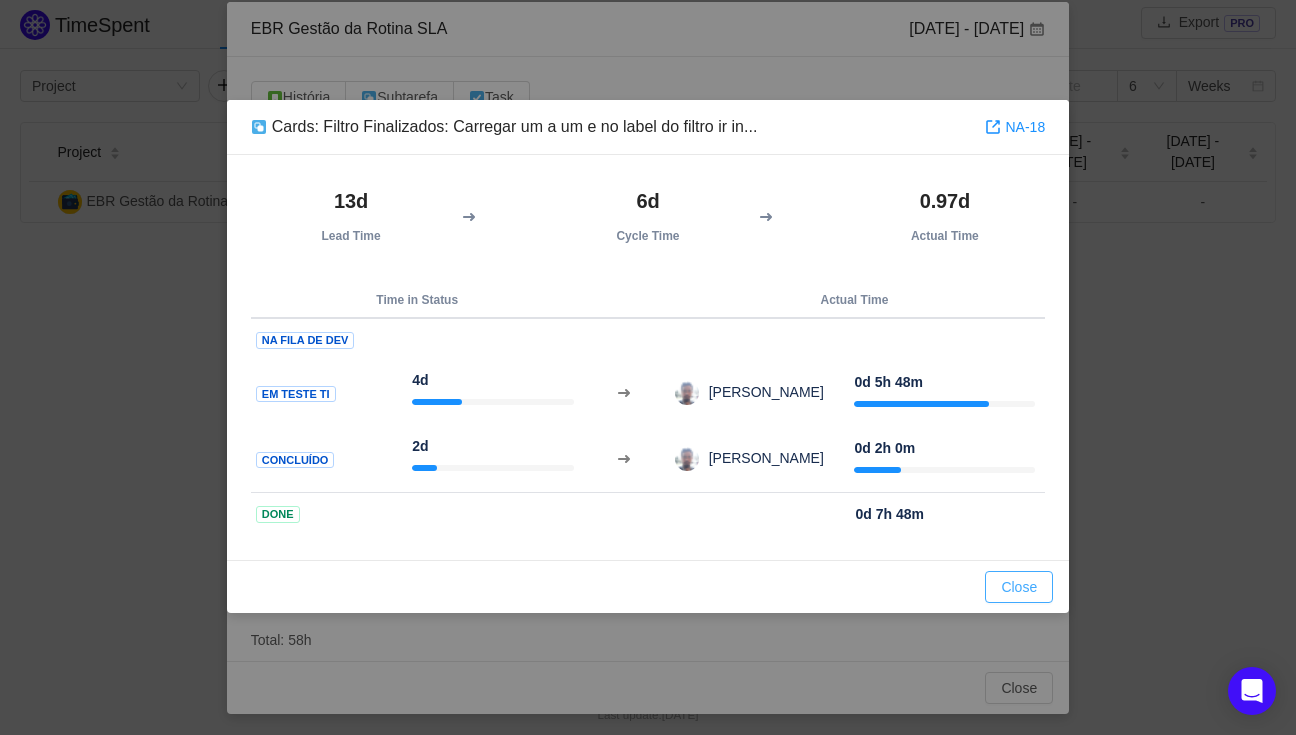 click on "Close" at bounding box center [1019, 587] 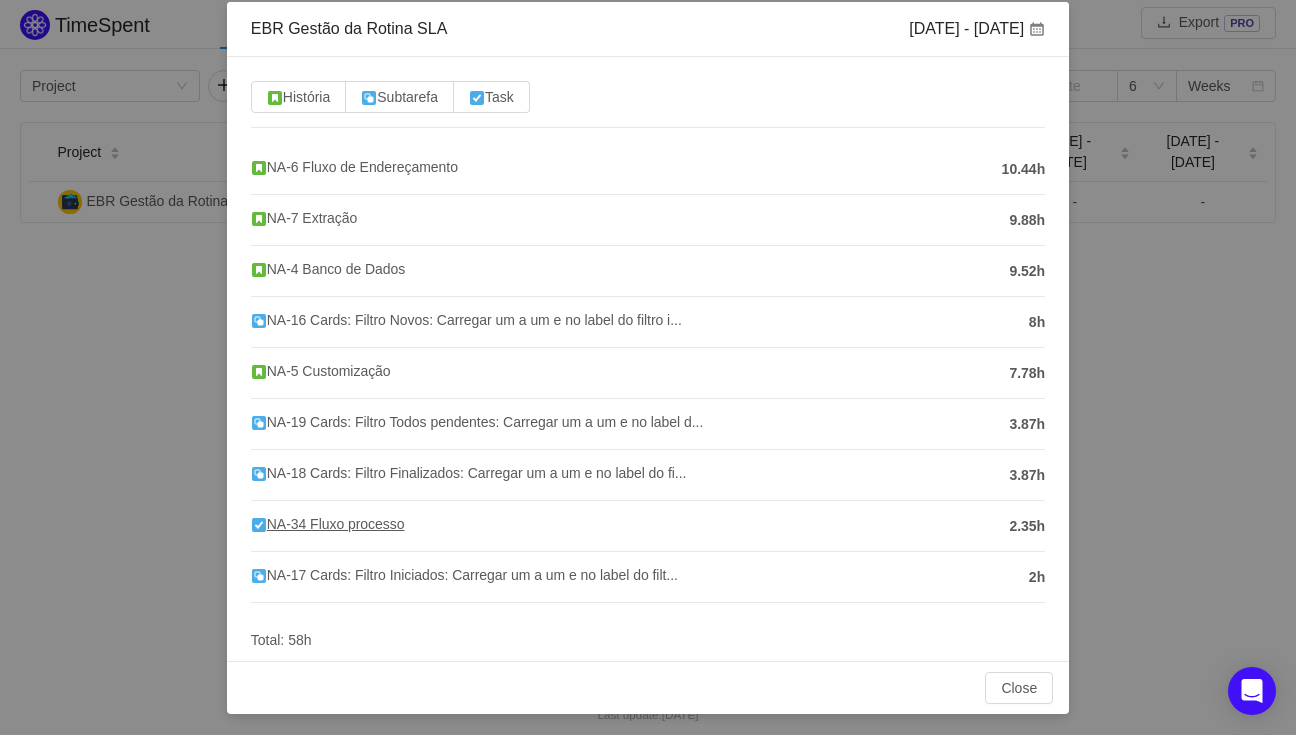 click on "NA-34 Fluxo processo" at bounding box center (328, 524) 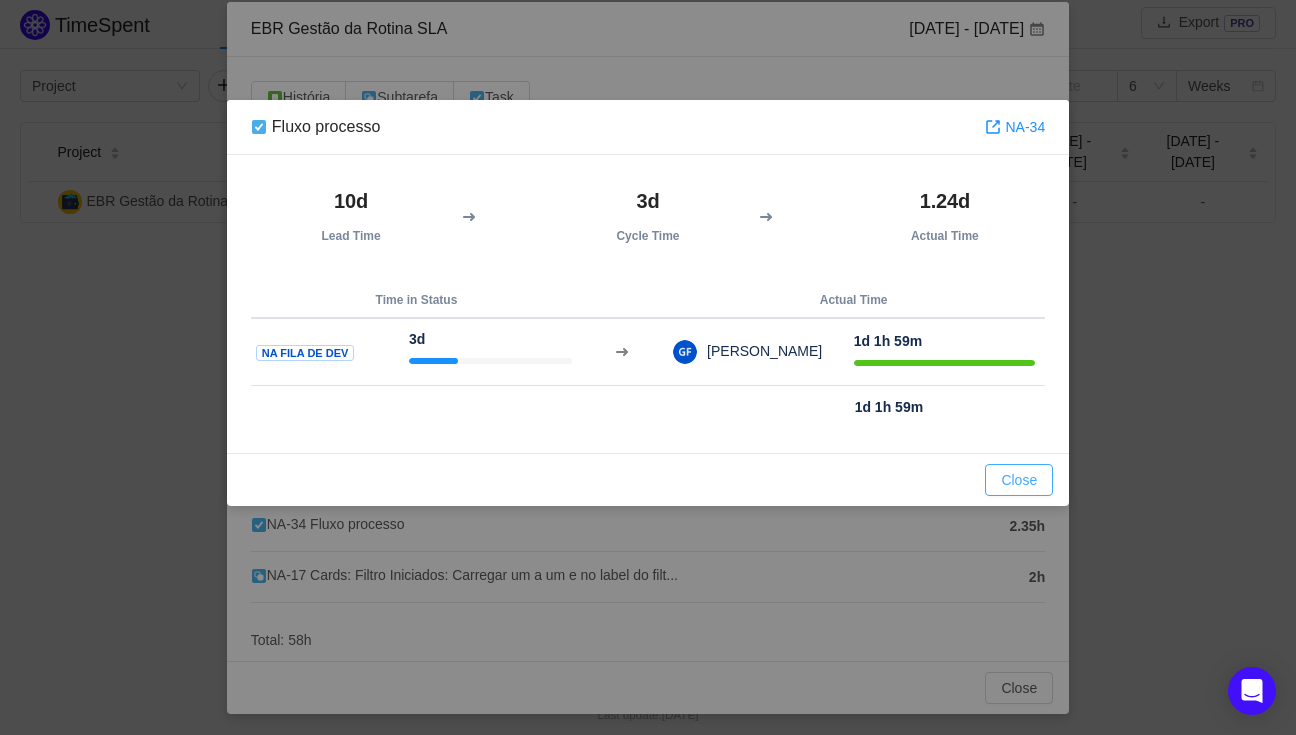 click on "Close" at bounding box center [1019, 480] 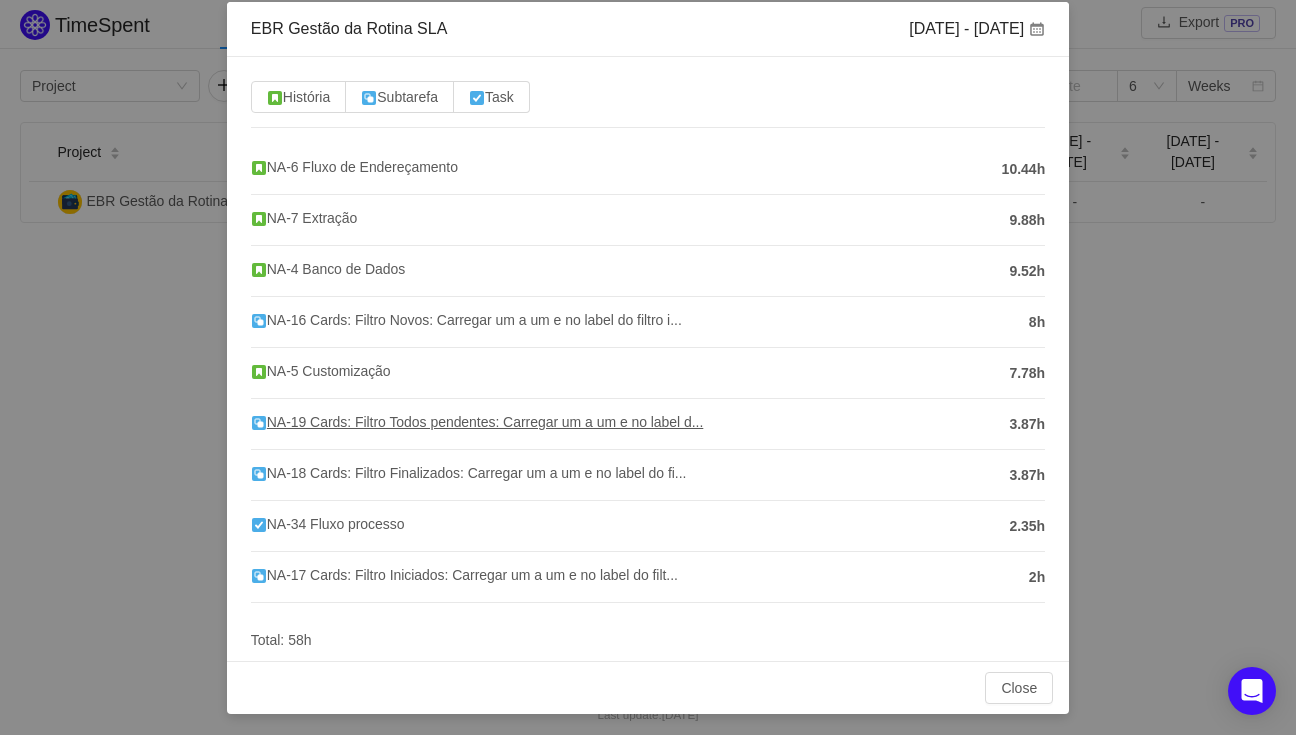 click on "NA-19 Cards: Filtro Todos pendentes: Carregar um a um e no label d..." at bounding box center (477, 422) 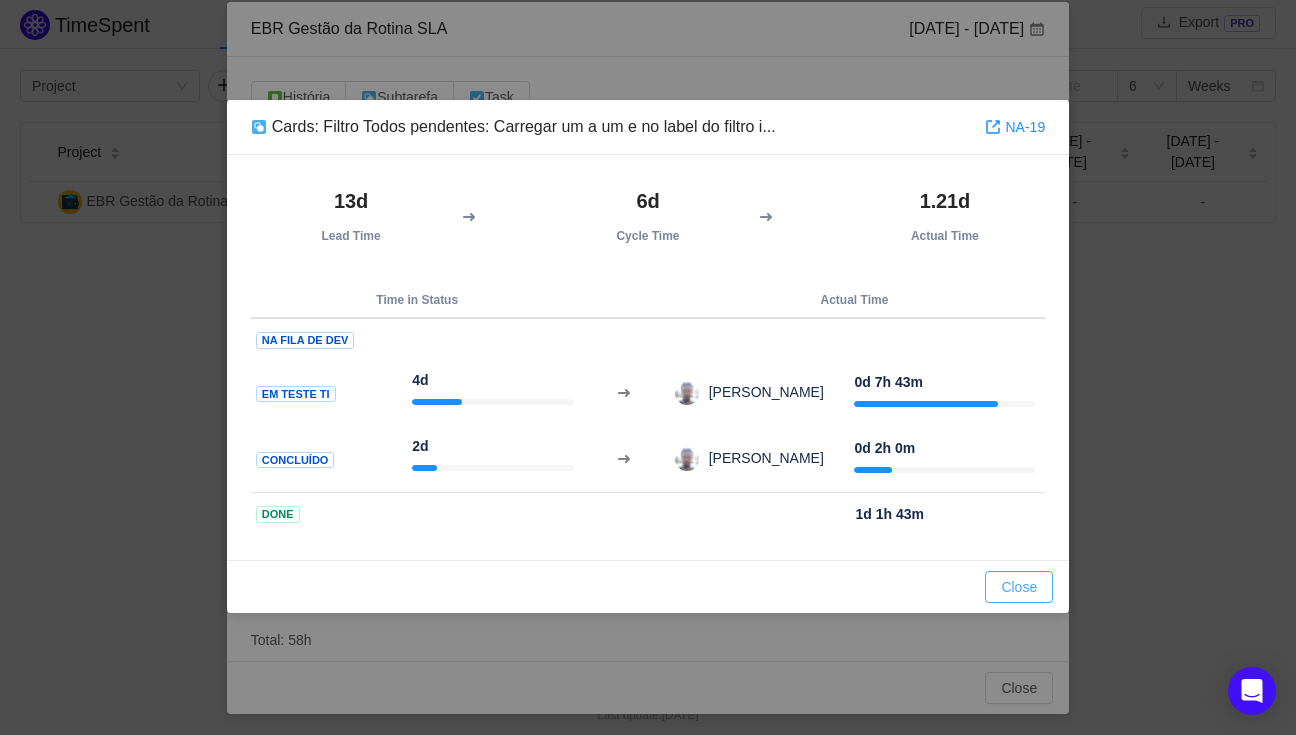 click on "Close" at bounding box center [1019, 587] 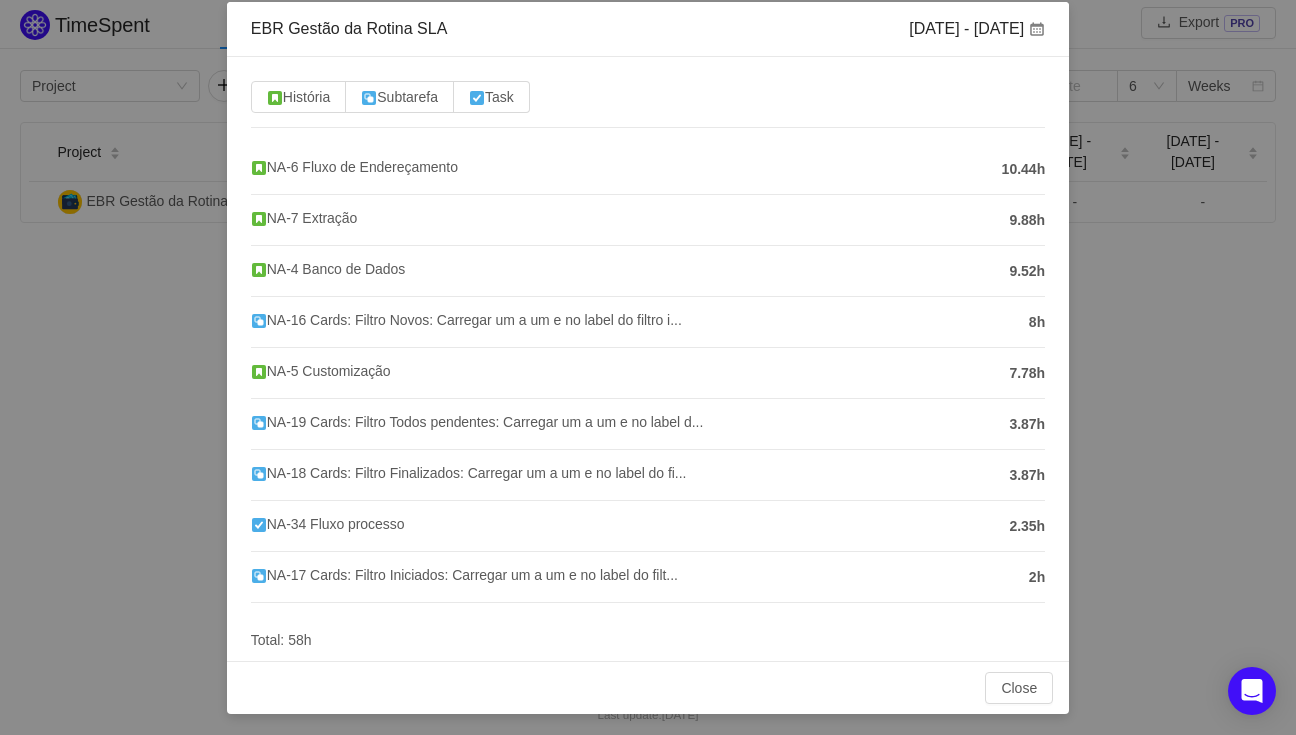 scroll, scrollTop: 0, scrollLeft: 0, axis: both 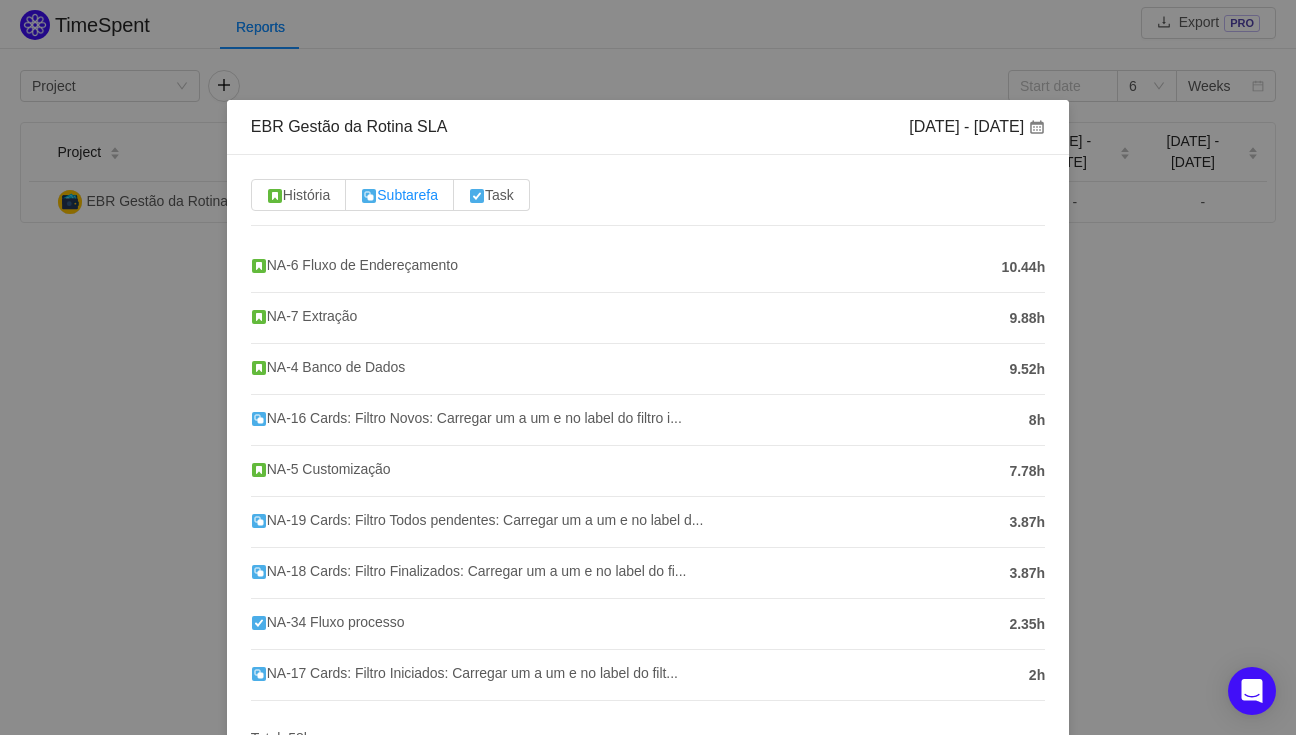 click on "Subtarefa" at bounding box center [399, 195] 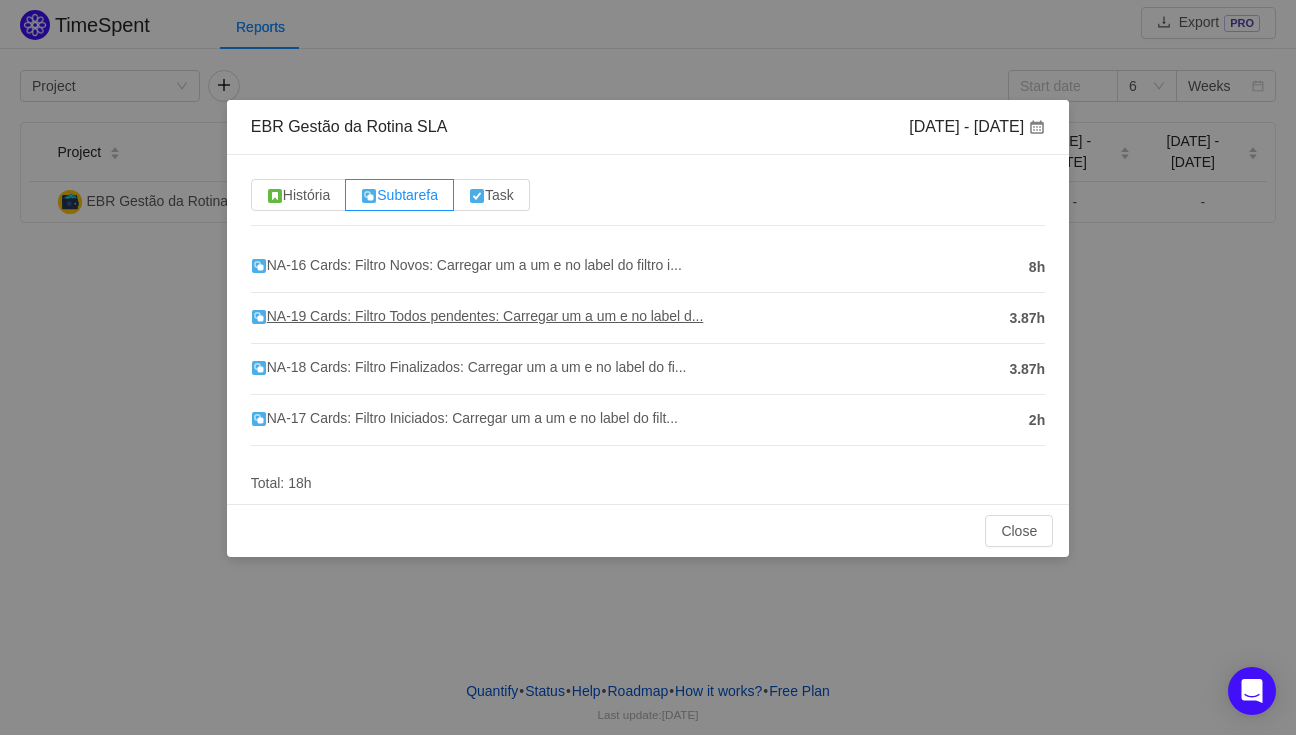 click on "NA-19 Cards: Filtro Todos pendentes: Carregar um a um e no label d..." at bounding box center [477, 316] 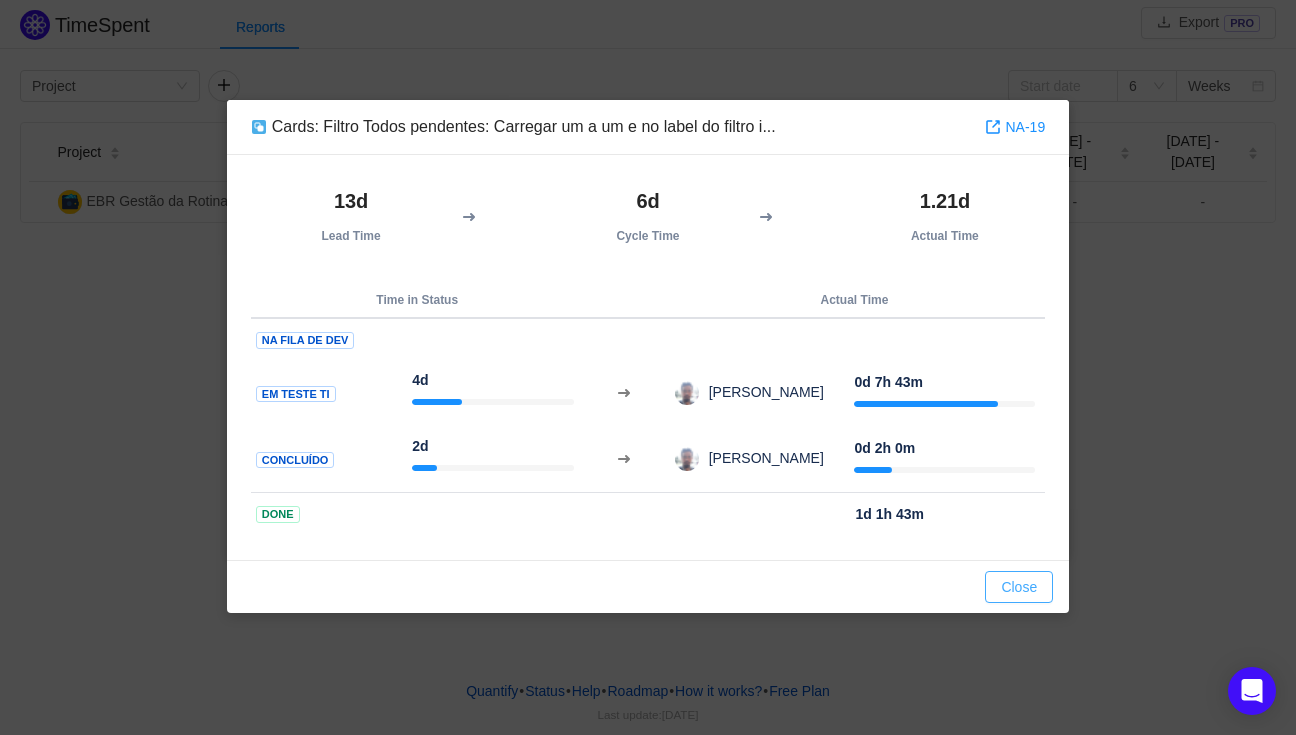 click on "Close" at bounding box center (1019, 587) 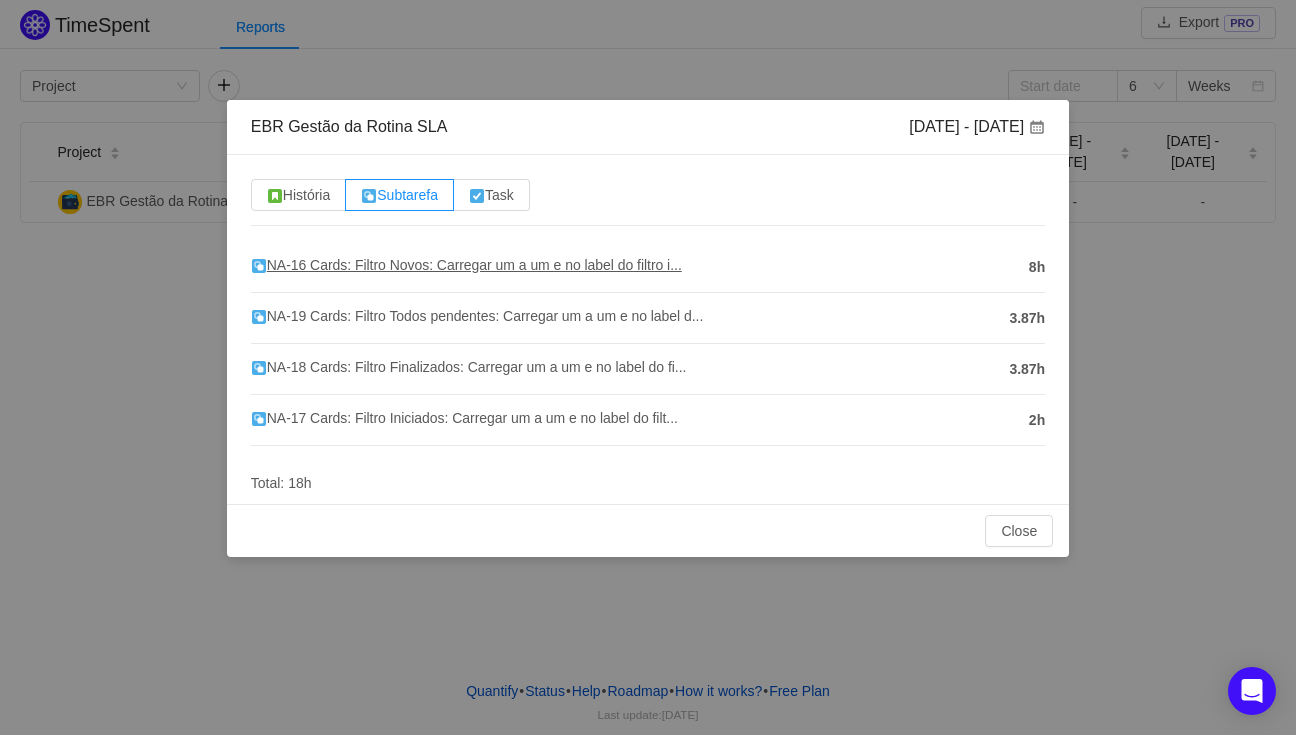 click on "NA-16 Cards: Filtro Novos: Carregar um a um e no label do filtro i..." at bounding box center (466, 265) 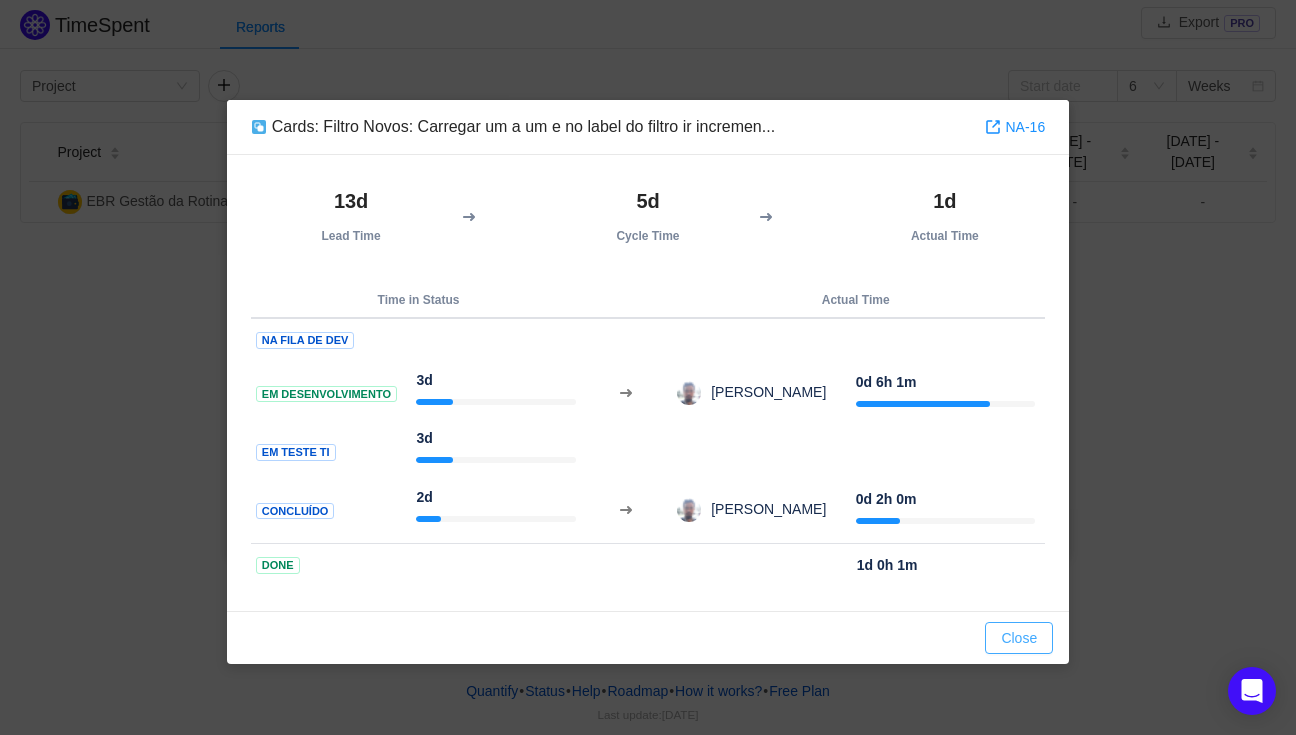 click on "Close" at bounding box center [1019, 638] 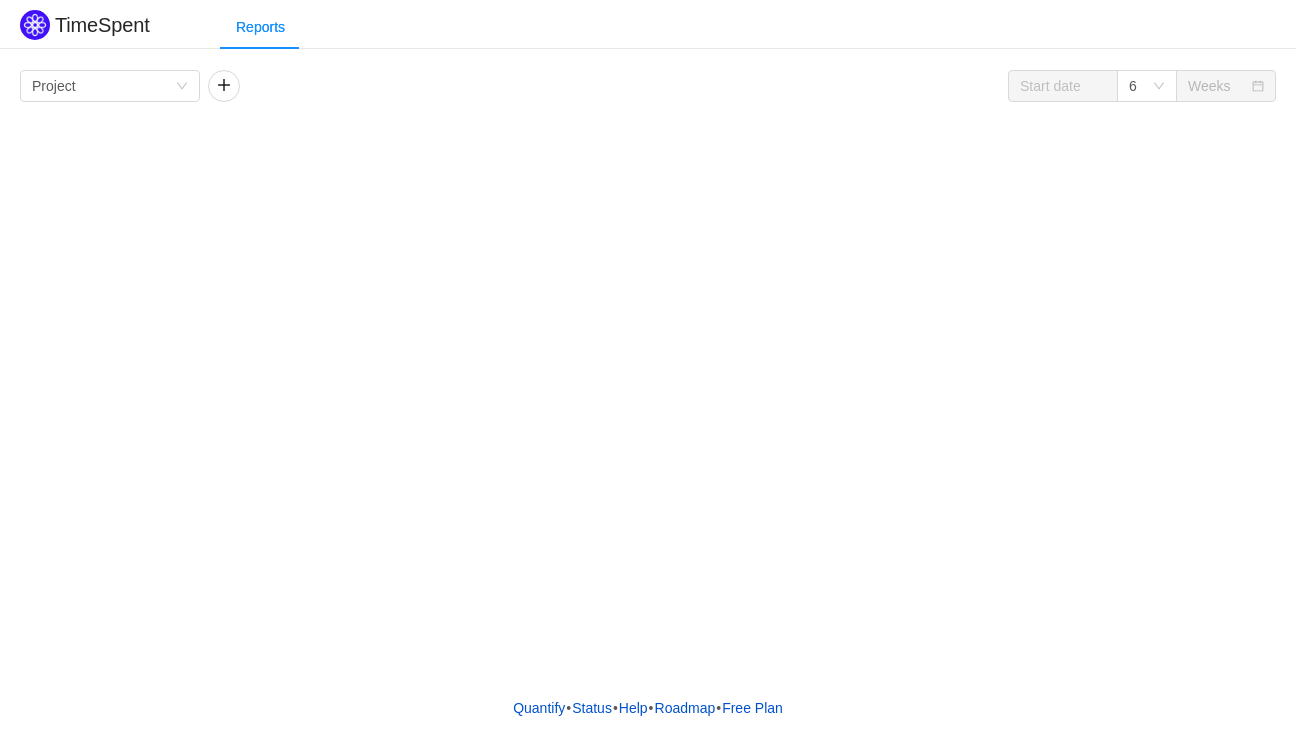 scroll, scrollTop: 0, scrollLeft: 0, axis: both 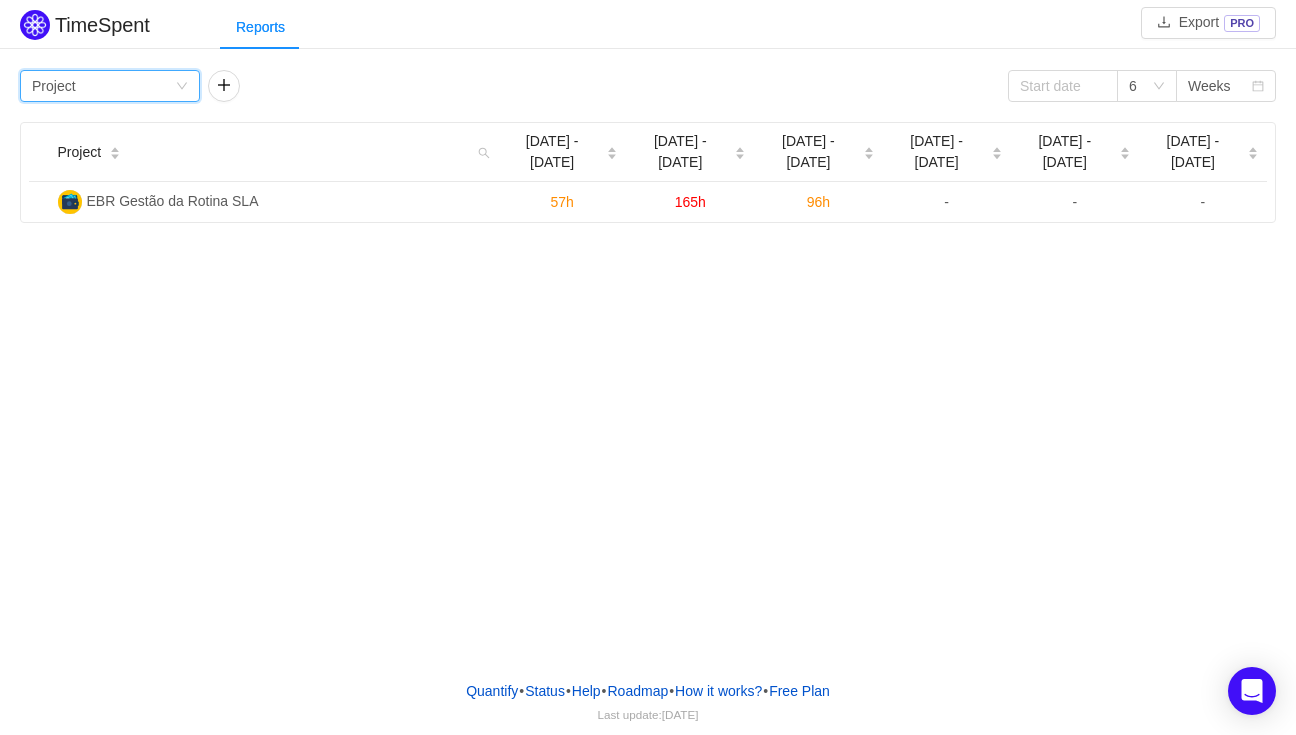 click on "Group by  Project" at bounding box center (103, 86) 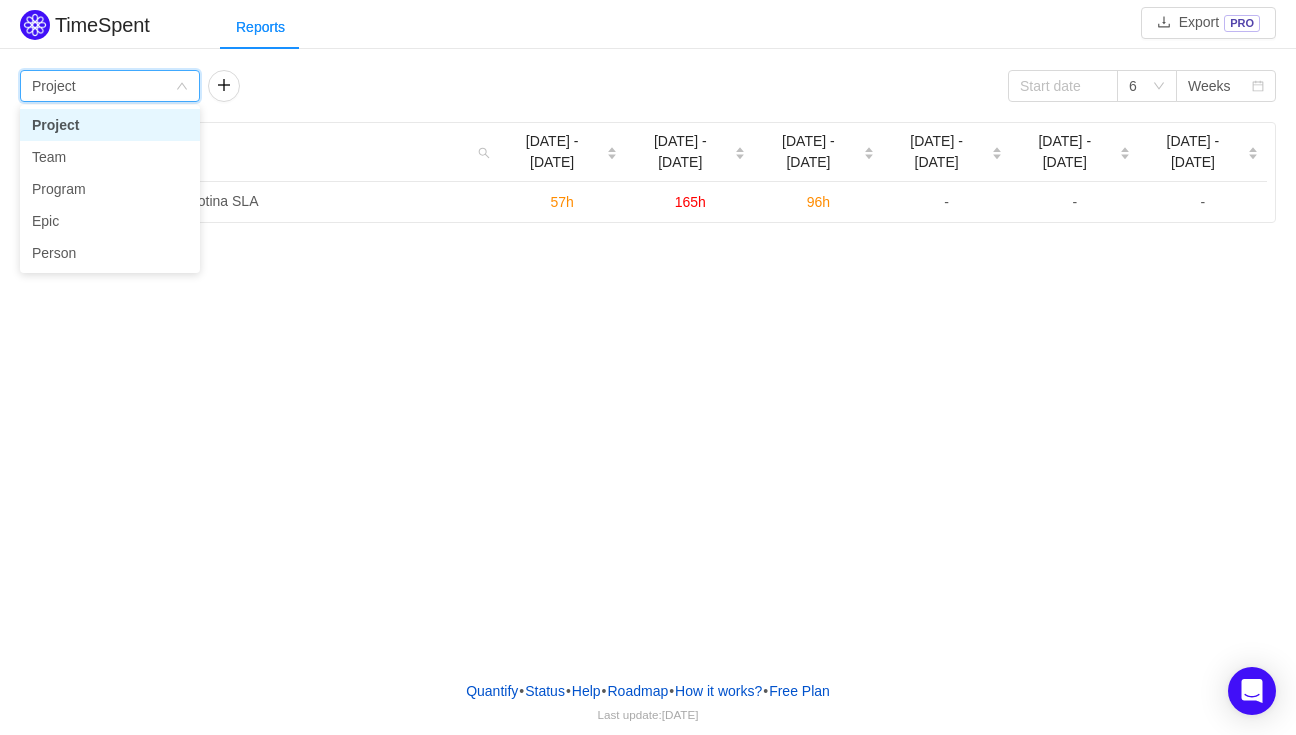 click on "Project" at bounding box center [110, 125] 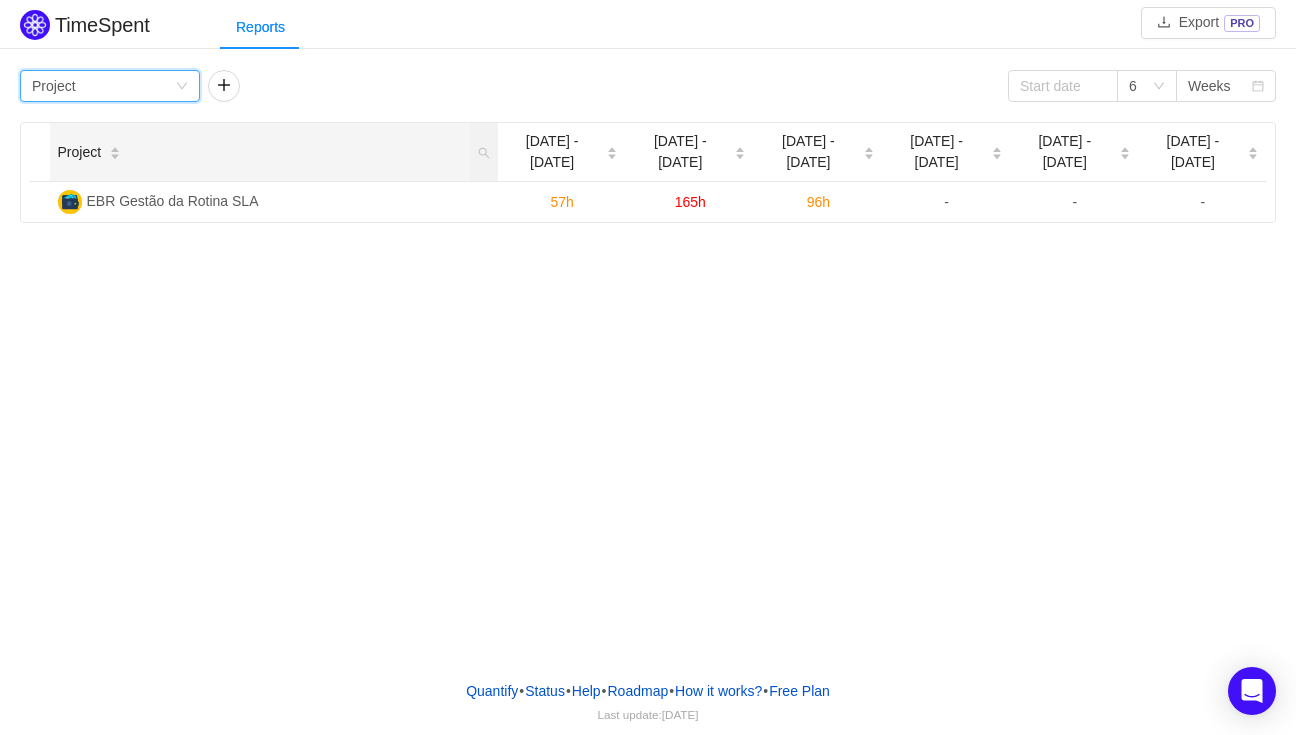 click 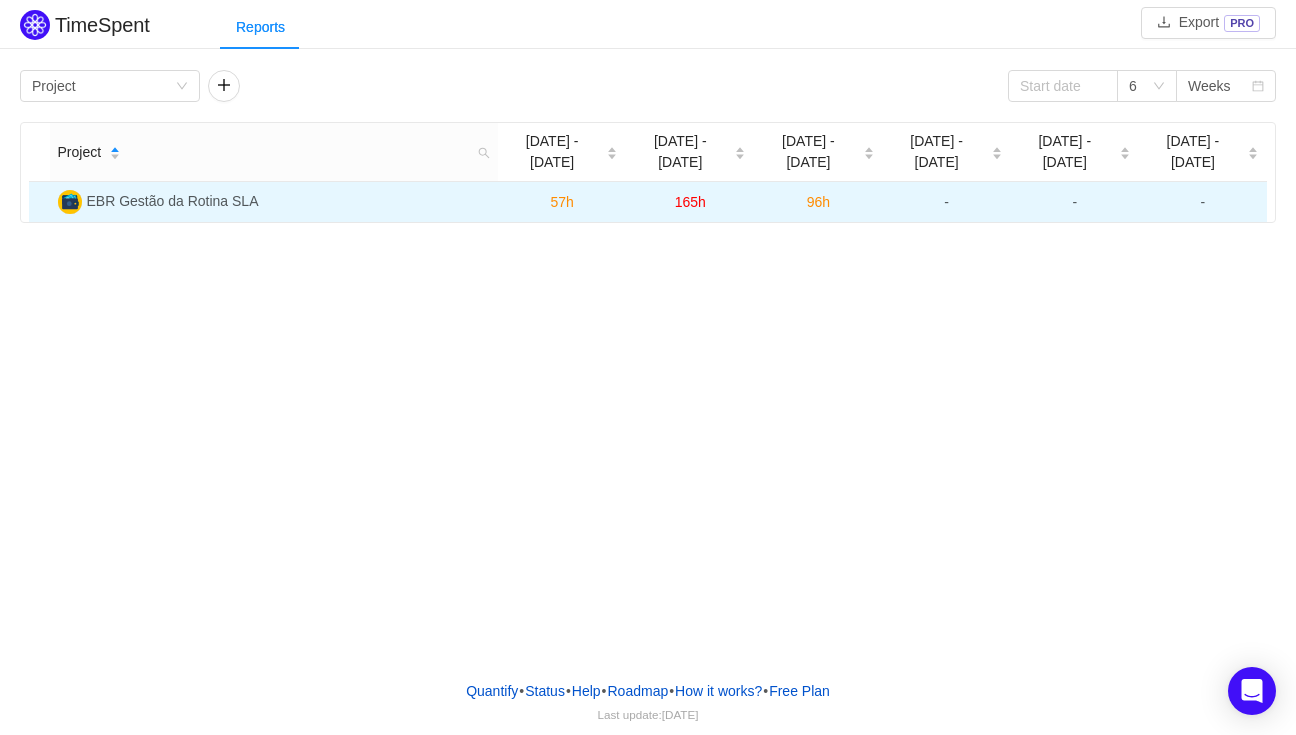 click on "EBR Gestão da Rotina SLA" at bounding box center (274, 202) 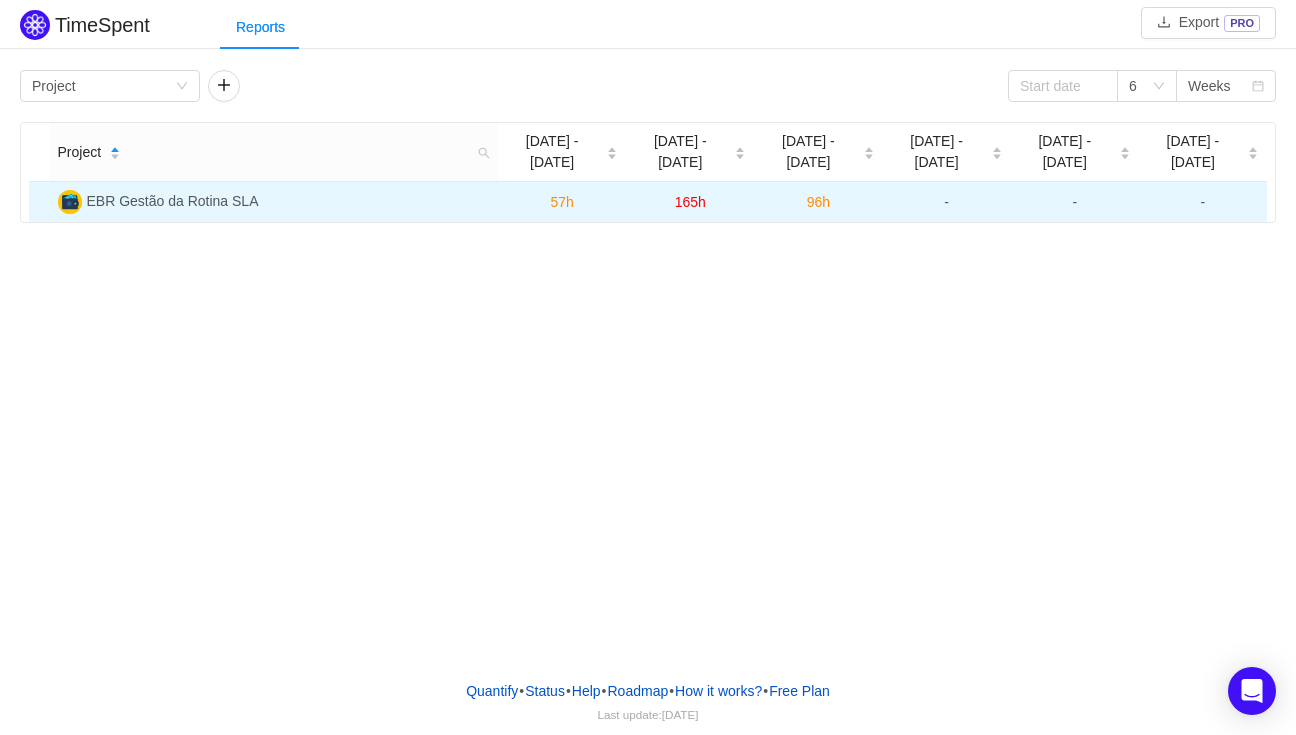 click on "57h" at bounding box center (561, 202) 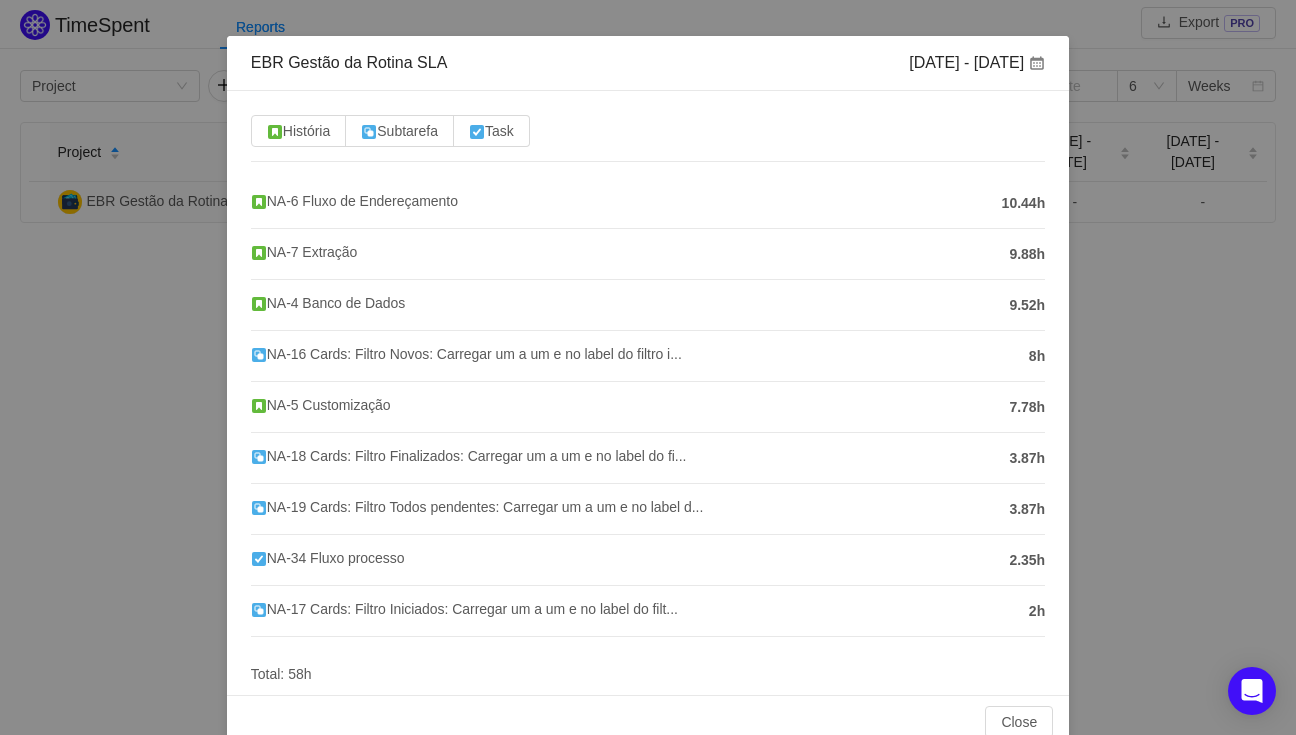 scroll, scrollTop: 98, scrollLeft: 0, axis: vertical 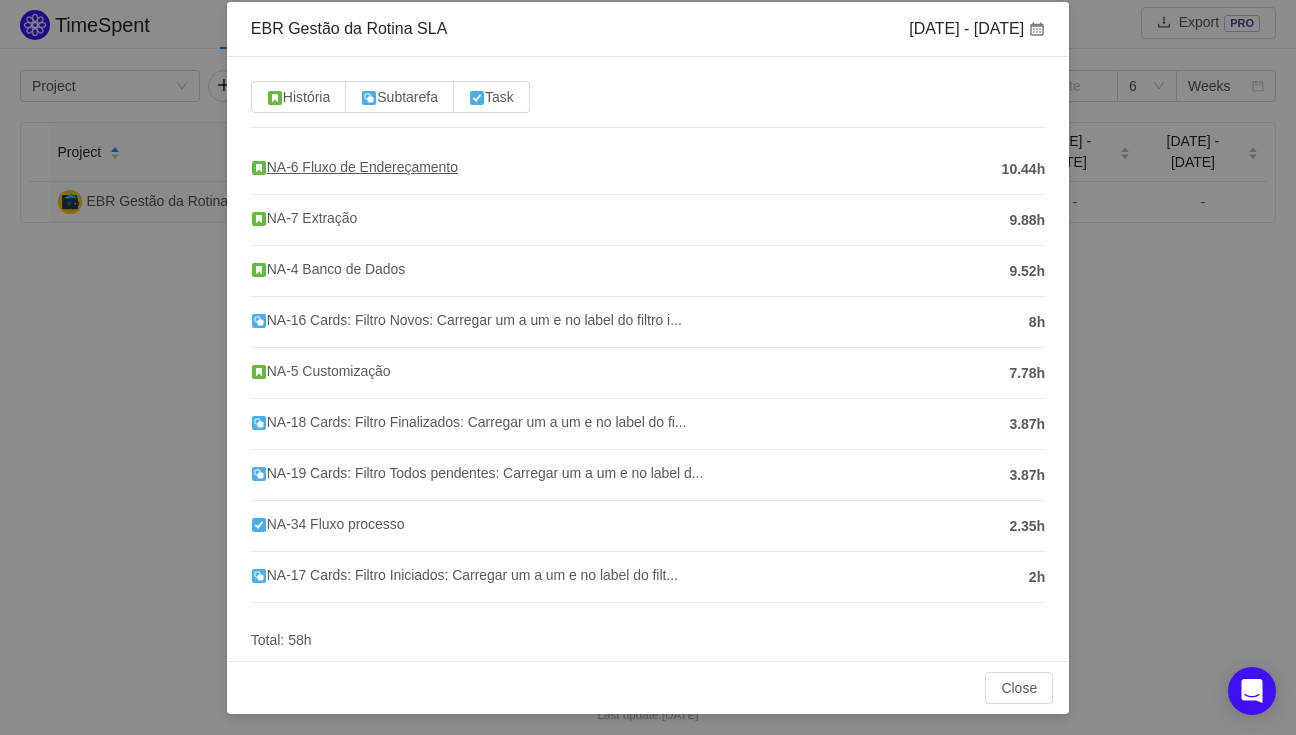click on "NA-6 Fluxo de Endereçamento" at bounding box center [354, 167] 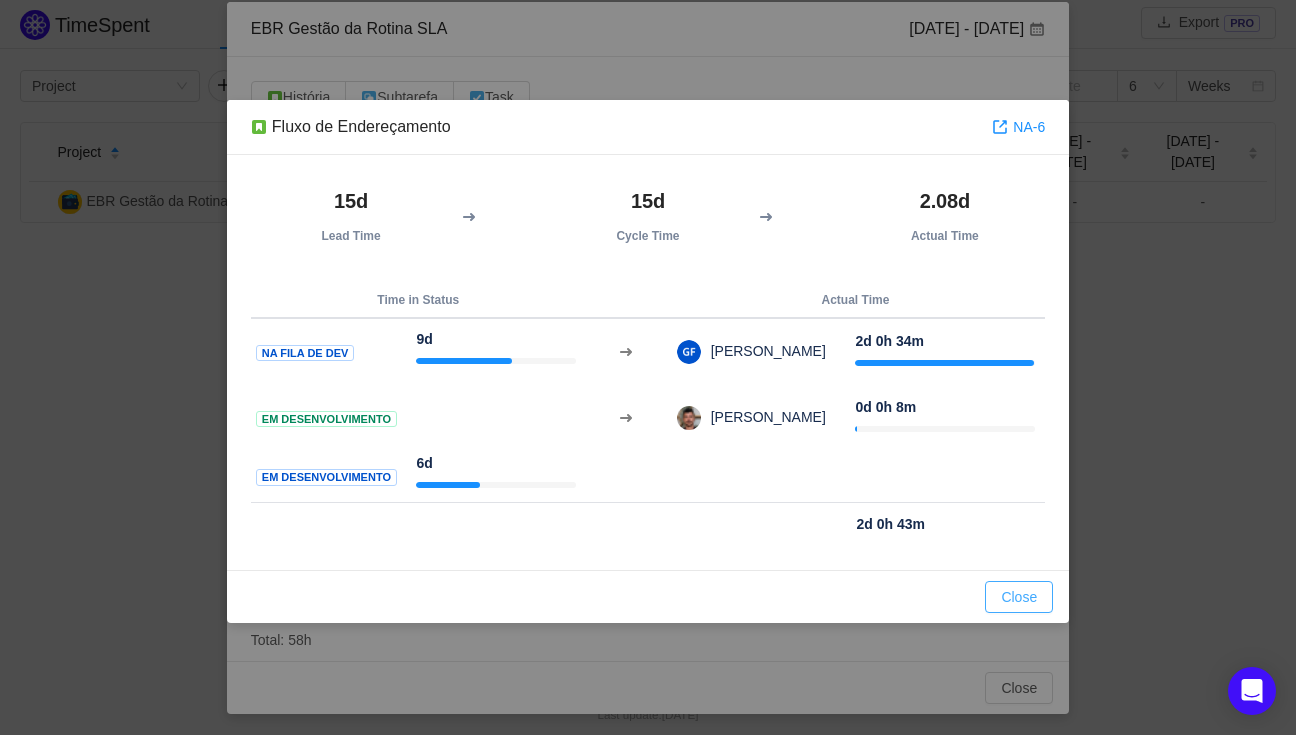 click on "Close" at bounding box center (1019, 597) 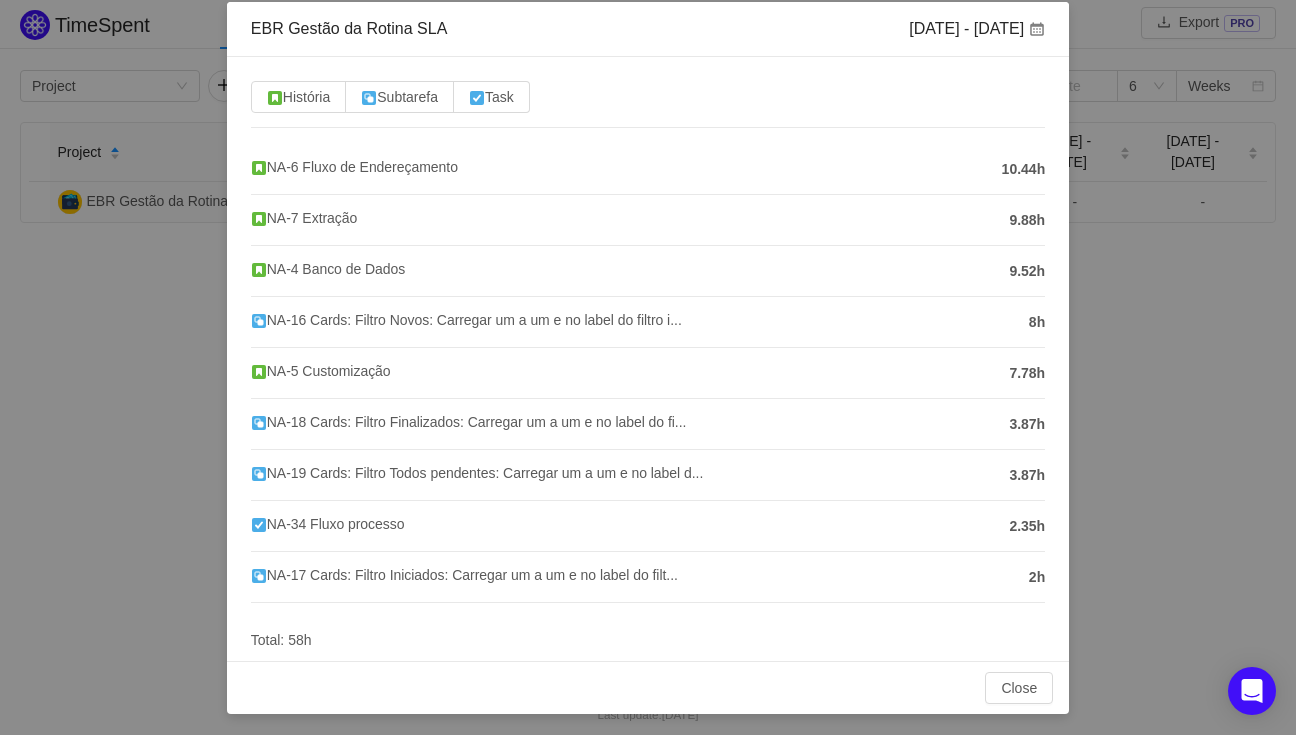 click on "EBR Gestão da Rotina SLA   May 26 - Jun 1   História   Subtarefa   Task   NA-6 Fluxo de Endereçamento   10.44h   NA-7 Extração   9.88h   NA-4 Banco de Dados   9.52h   NA-16 Cards: Filtro Novos: Carregar um a um e no label do filtro i...   8h   NA-5 Customização   7.78h   NA-18 Cards: Filtro Finalizados: Carregar um a um e no label do fi...   3.87h   NA-19 Cards: Filtro Todos pendentes: Carregar um a um e no label d...   3.87h   NA-34 Fluxo processo   2.35h   NA-17 Cards: Filtro Iniciados: Carregar um a um e no label do filt...   2h   Total: 58h  Close OK" at bounding box center [648, 367] 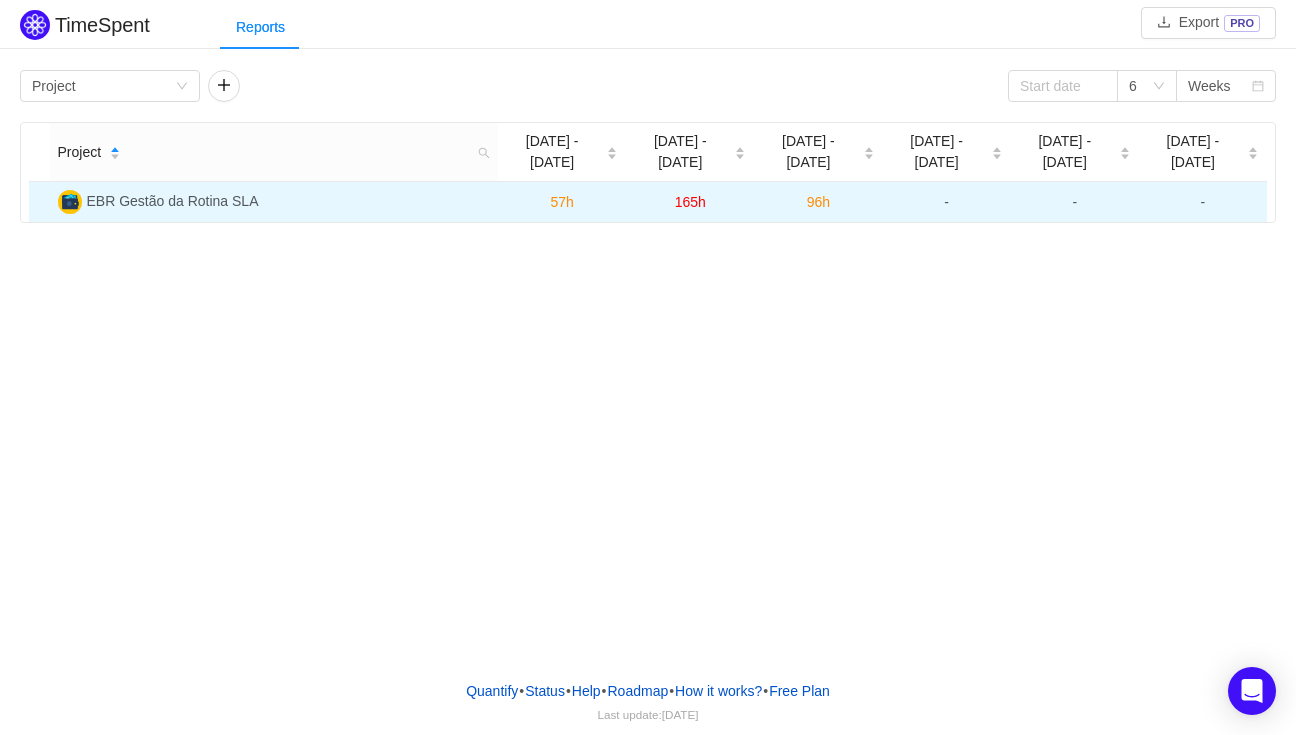 click on "96h" at bounding box center (818, 202) 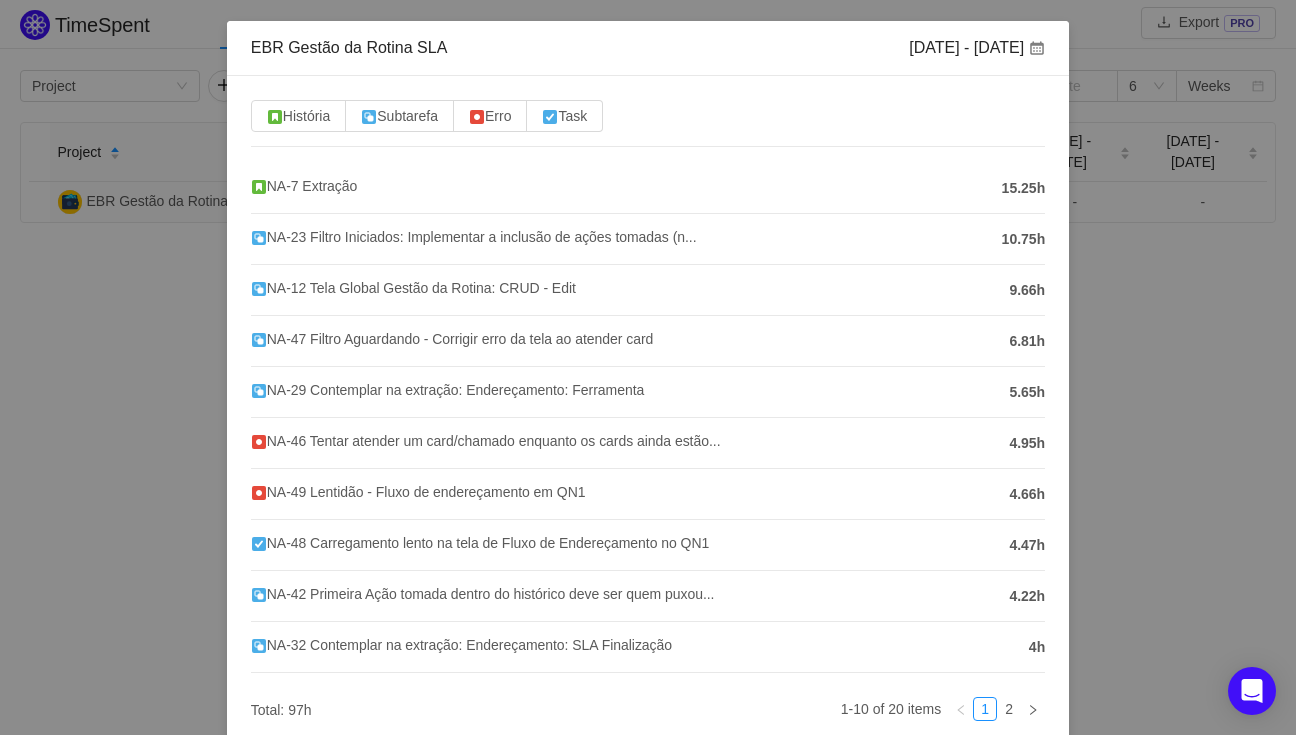 scroll, scrollTop: 0, scrollLeft: 0, axis: both 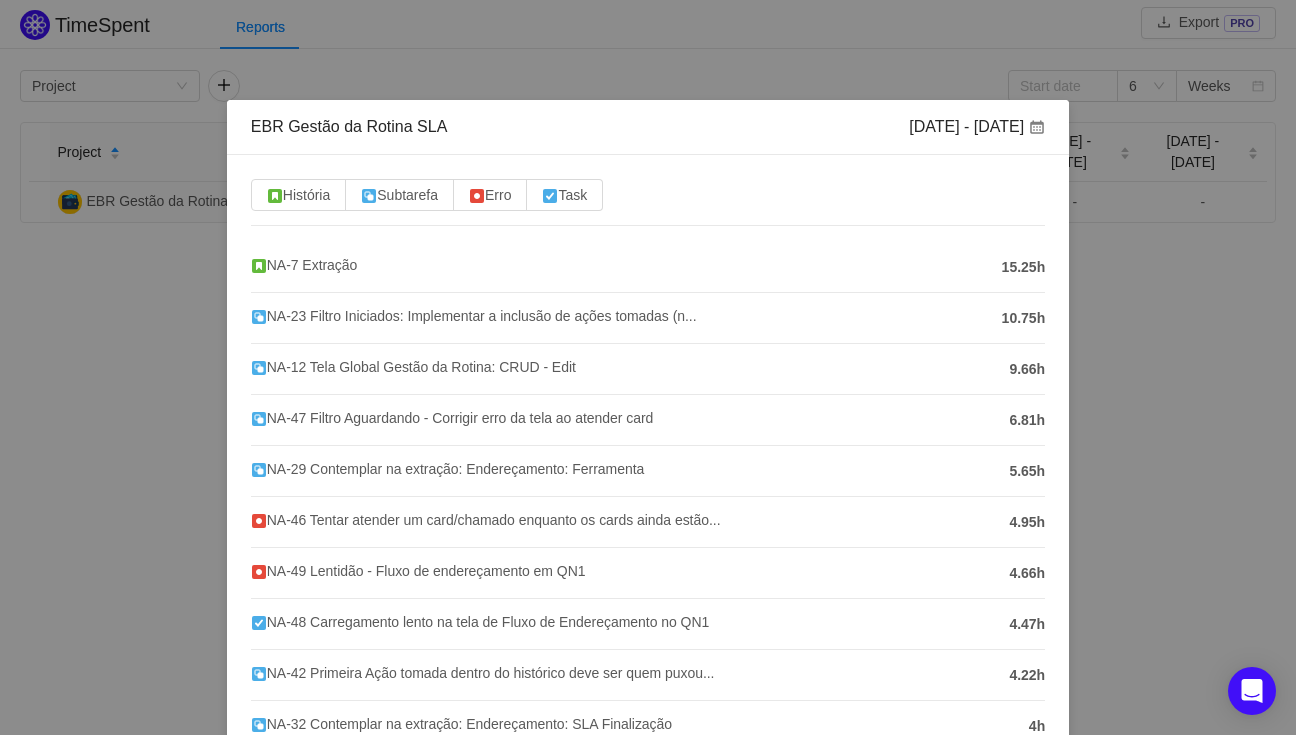 click on "EBR Gestão da Rotina SLA   Jun 9 - 15   História   Subtarefa   Erro   Task   NA-7 Extração   15.25h   NA-23 Filtro Iniciados: Implementar a inclusão de ações tomadas (n...   10.75h   NA-12 Tela Global Gestão da Rotina: CRUD - Edit   9.66h   NA-47 Filtro Aguardando - Corrigir erro da tela ao atender card   6.81h   NA-29 Contemplar na extração: Endereçamento: Ferramenta   5.65h   NA-46 Tentar atender um card/chamado enquanto os cards ainda estão...   4.95h   NA-49 Lentidão - Fluxo de endereçamento em QN1   4.66h   NA-48 Carregamento lento na tela de Fluxo de Endereçamento no QN1   4.47h   NA-42 Primeira Ação tomada dentro do histórico deve ser quem puxou...   4.22h   NA-32 Contemplar na extração: Endereçamento: SLA Finalização   4h   Total: 97h  1-10 of 20 items 1 2 Close OK" at bounding box center (648, 367) 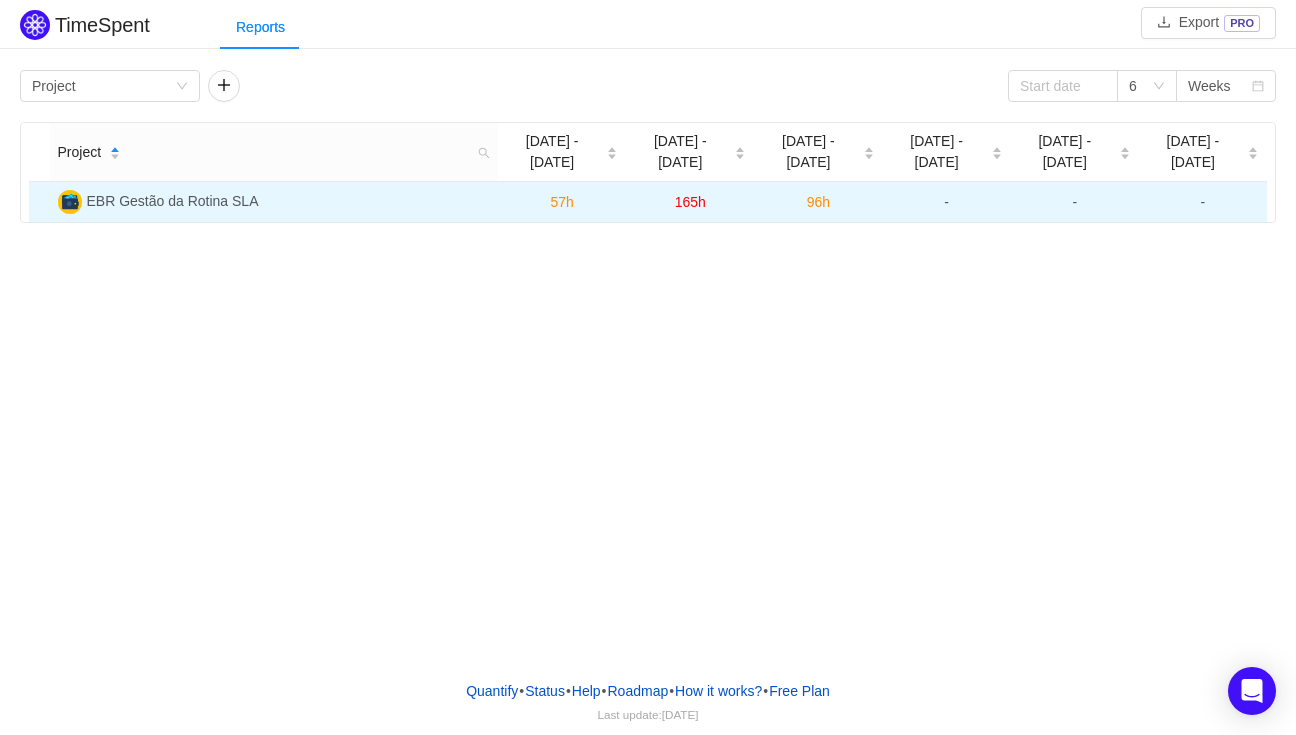 click on "57h" at bounding box center (561, 202) 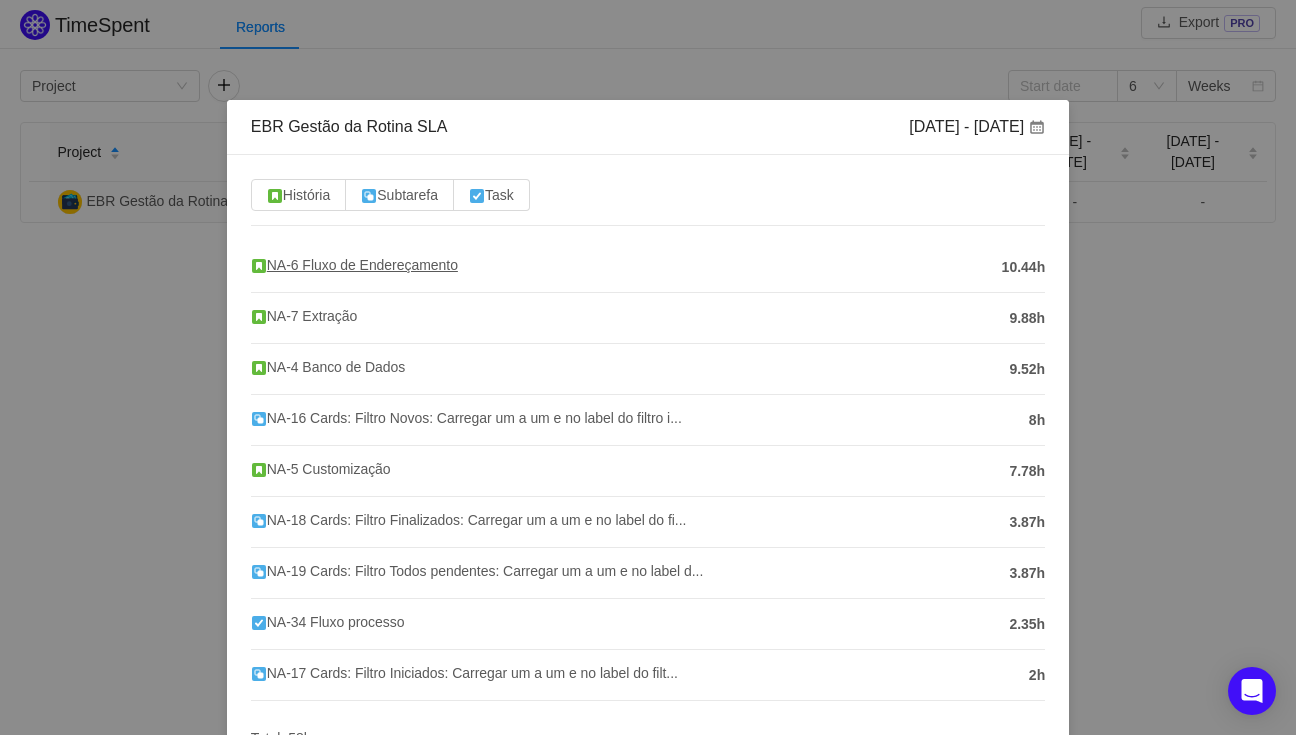 click on "NA-6 Fluxo de Endereçamento" at bounding box center [354, 265] 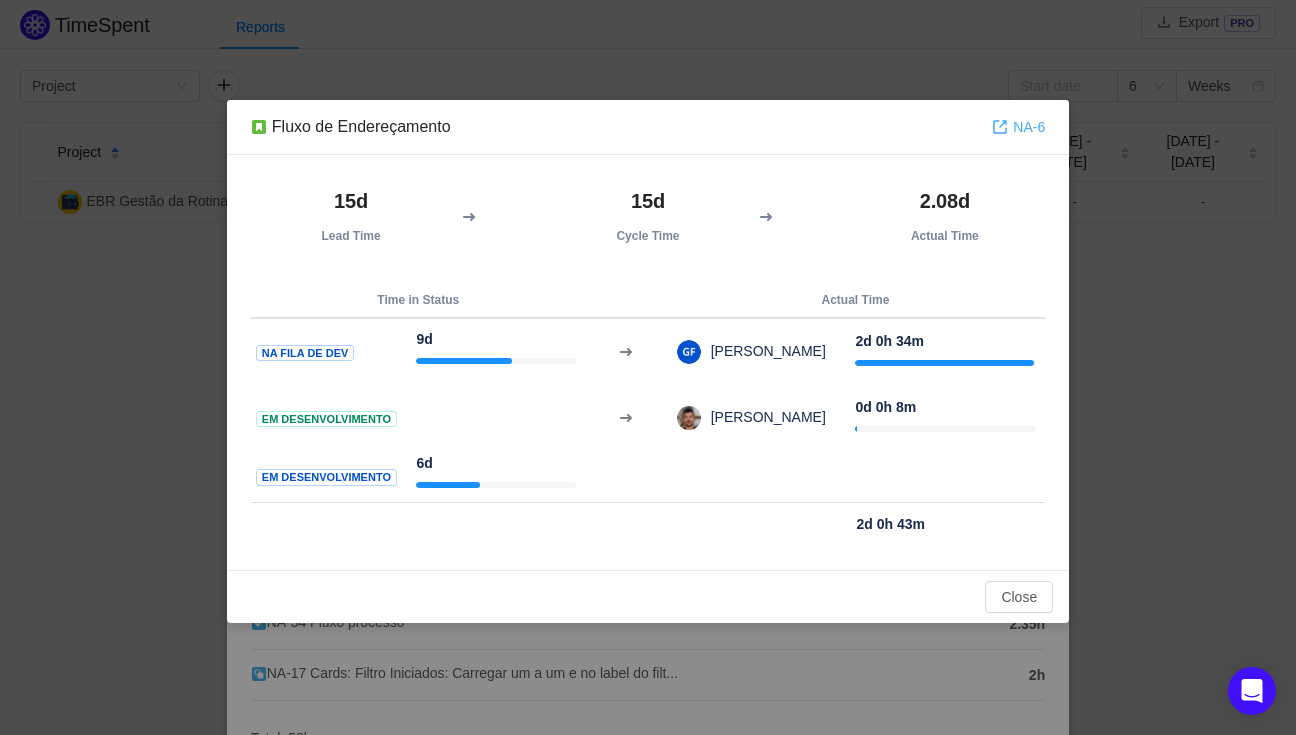 click on "NA-6" at bounding box center [1018, 127] 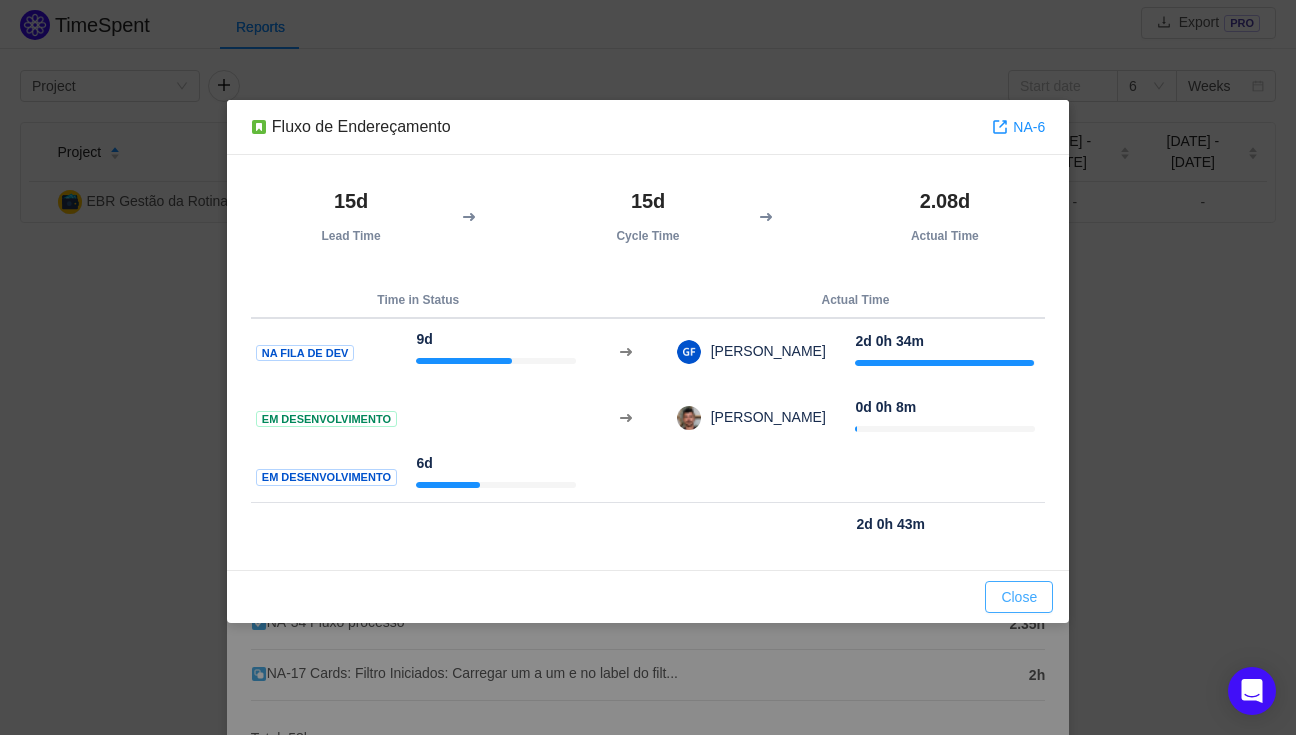 click on "Close" at bounding box center (1019, 597) 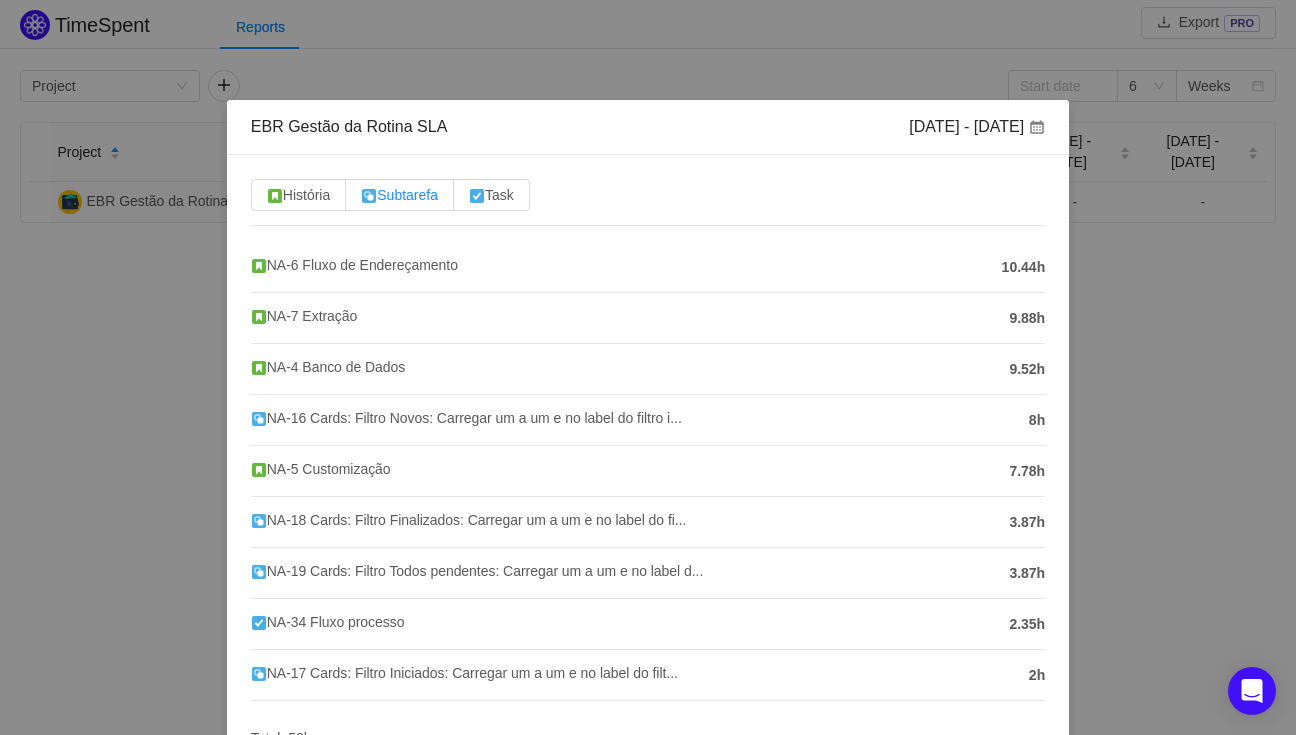 click on "Subtarefa" at bounding box center [399, 195] 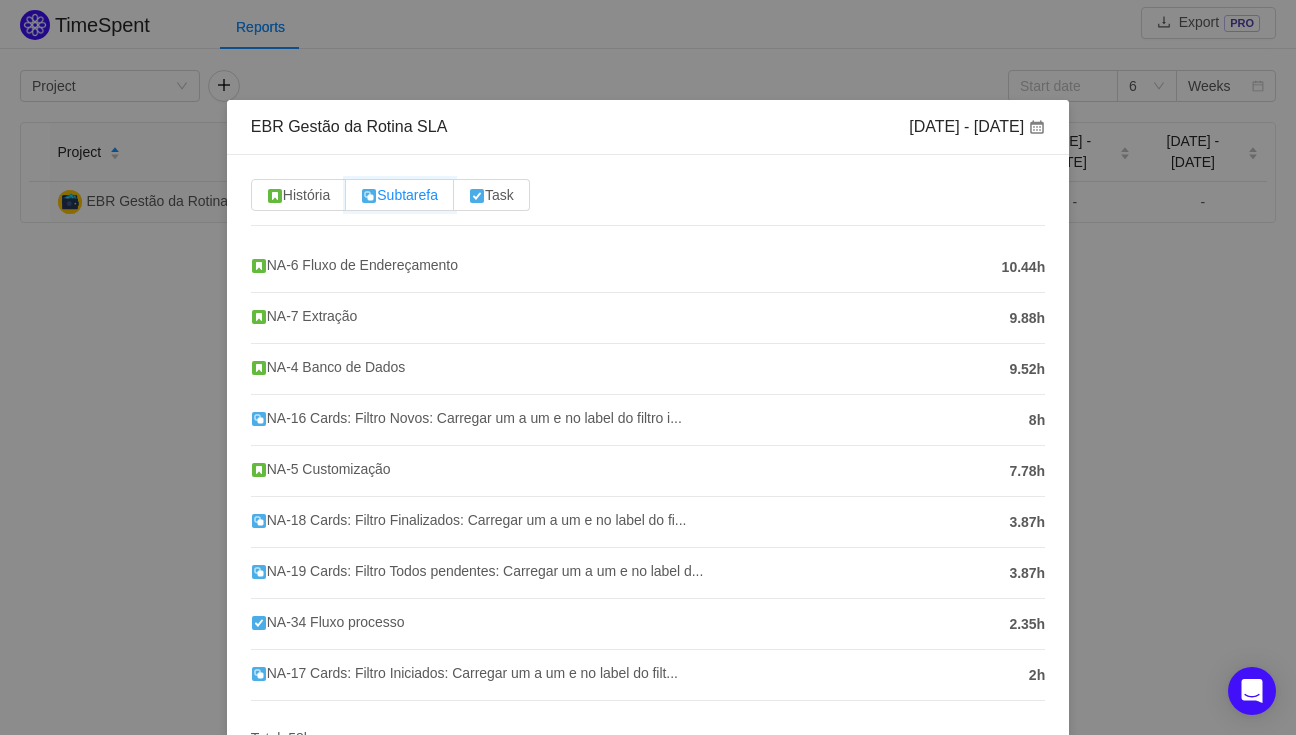 click on "Subtarefa" at bounding box center (361, 200) 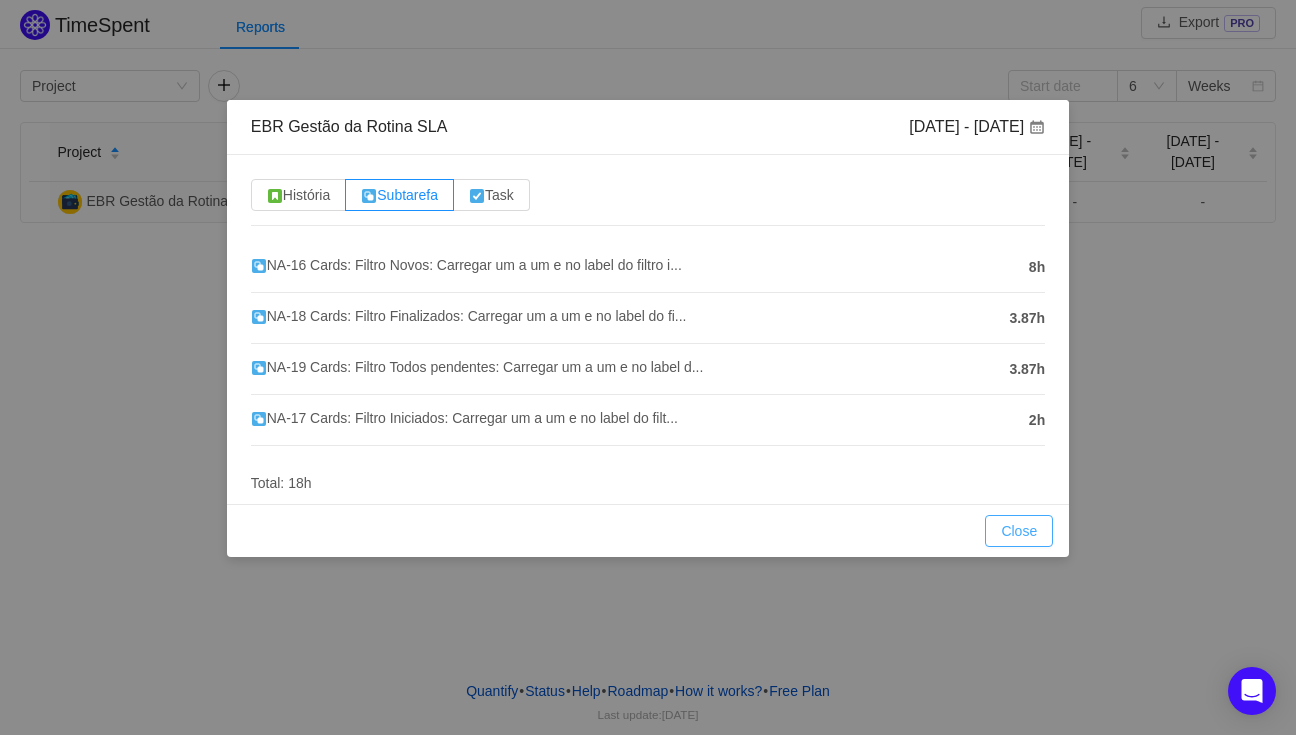 click on "Close" at bounding box center [1019, 531] 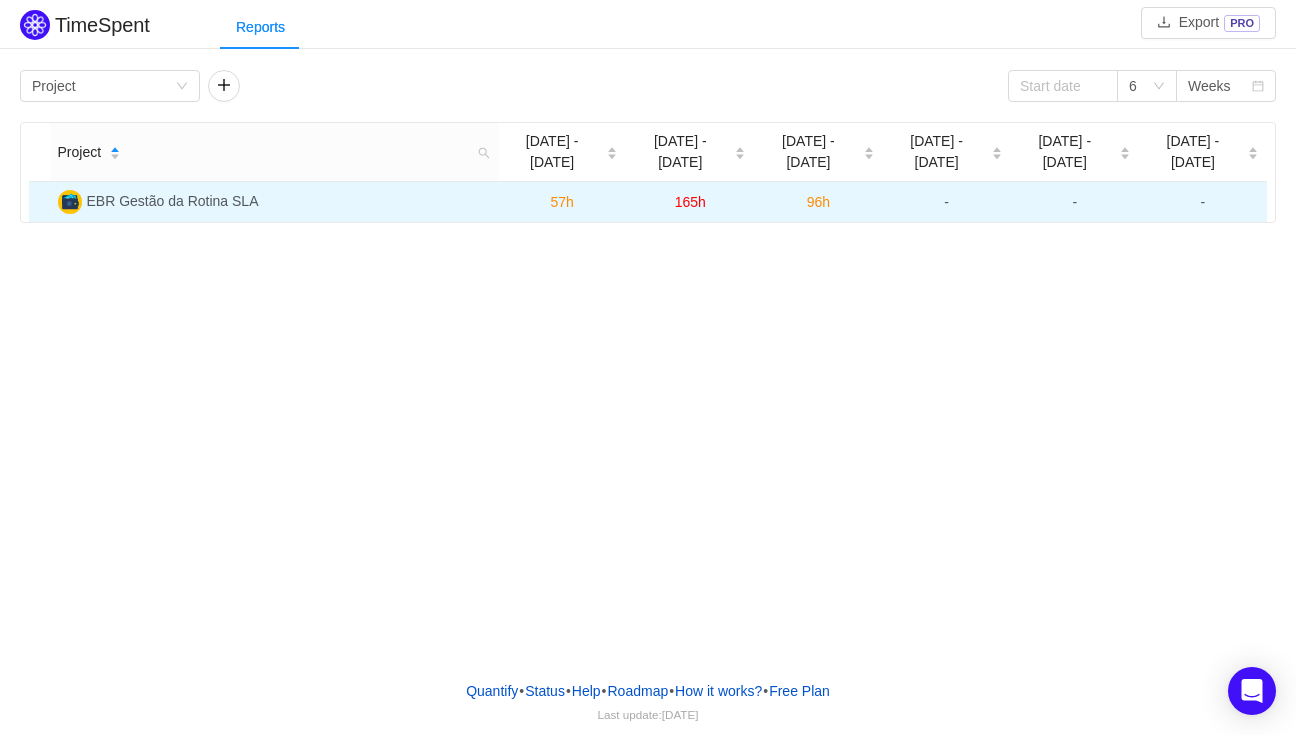 click on "57h" at bounding box center [561, 202] 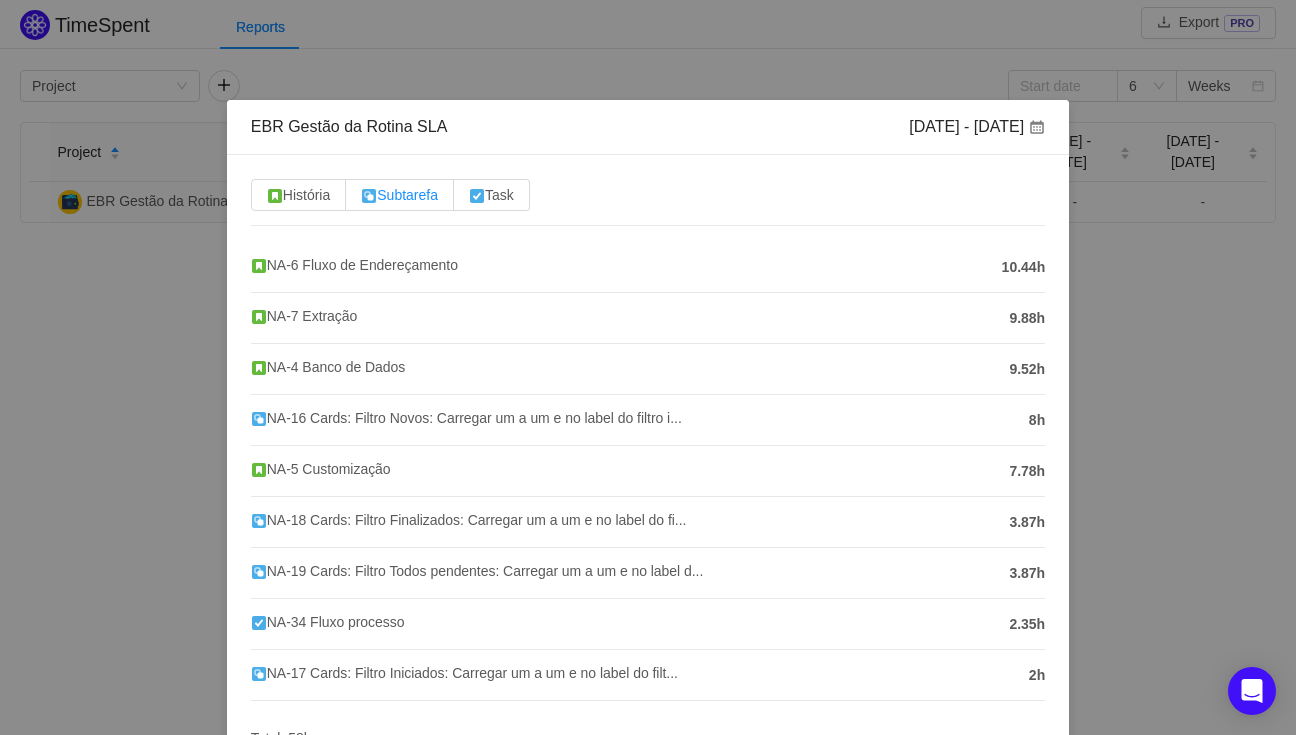 click on "Subtarefa" at bounding box center [399, 195] 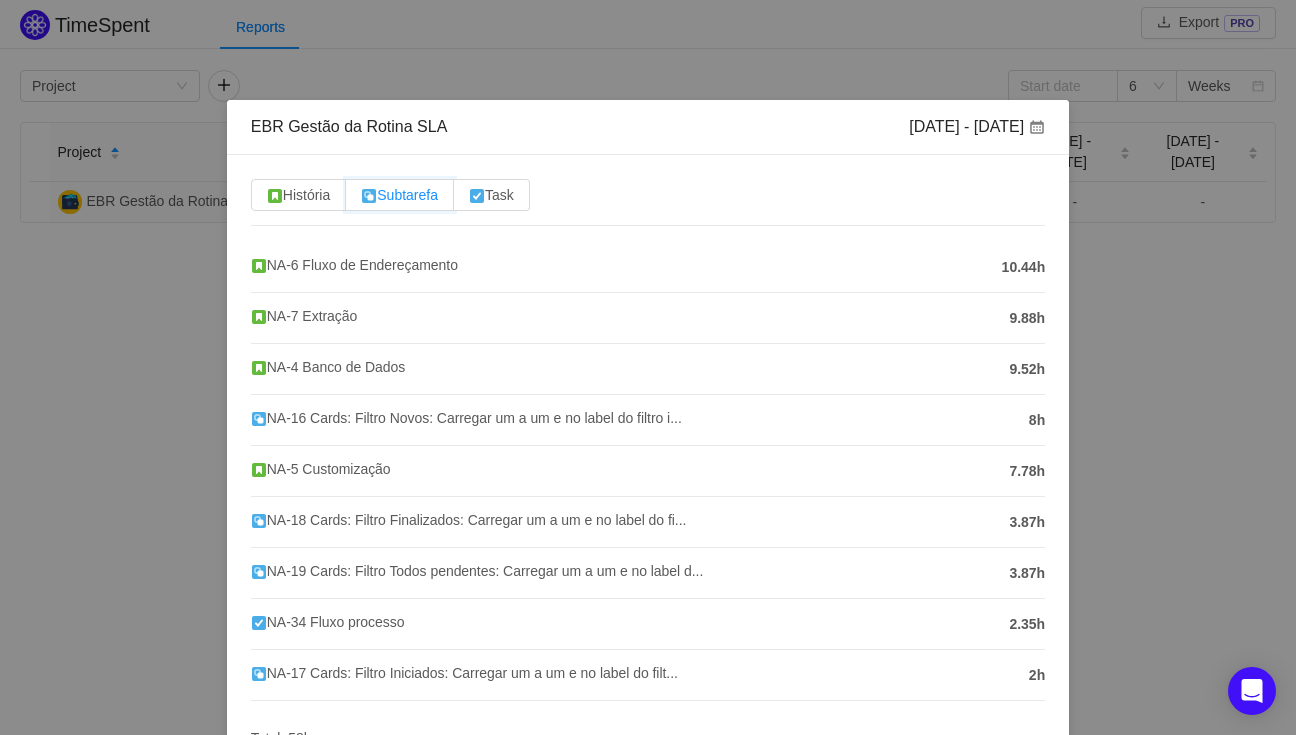 click on "Subtarefa" at bounding box center [361, 200] 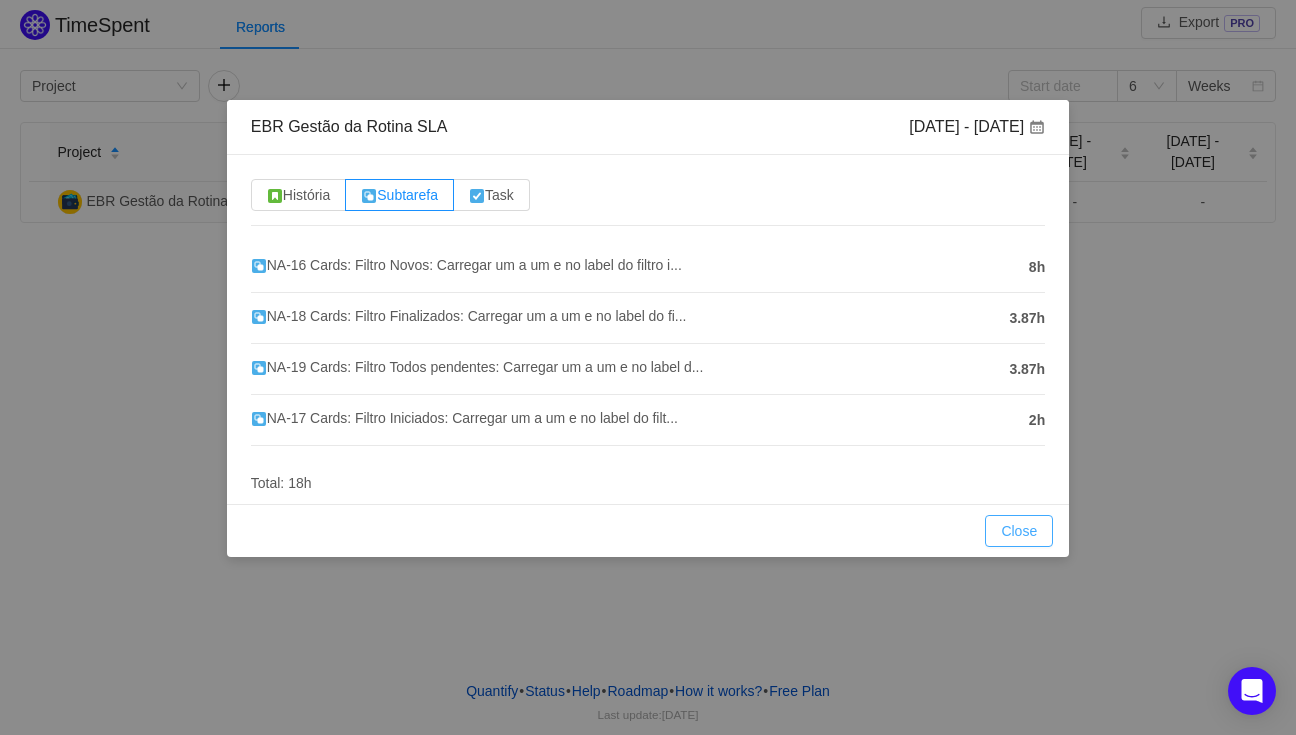 click on "Close" at bounding box center (1019, 531) 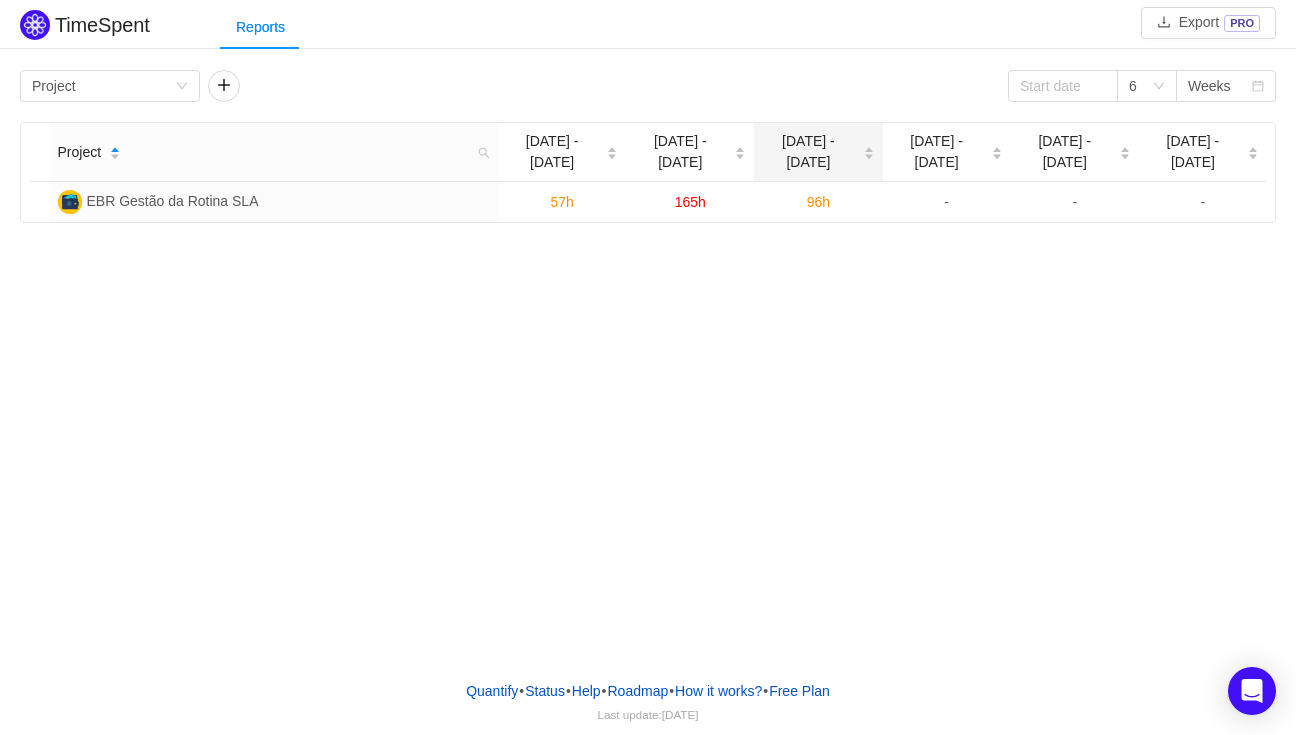 click on "[DATE] - [DATE]" at bounding box center [808, 152] 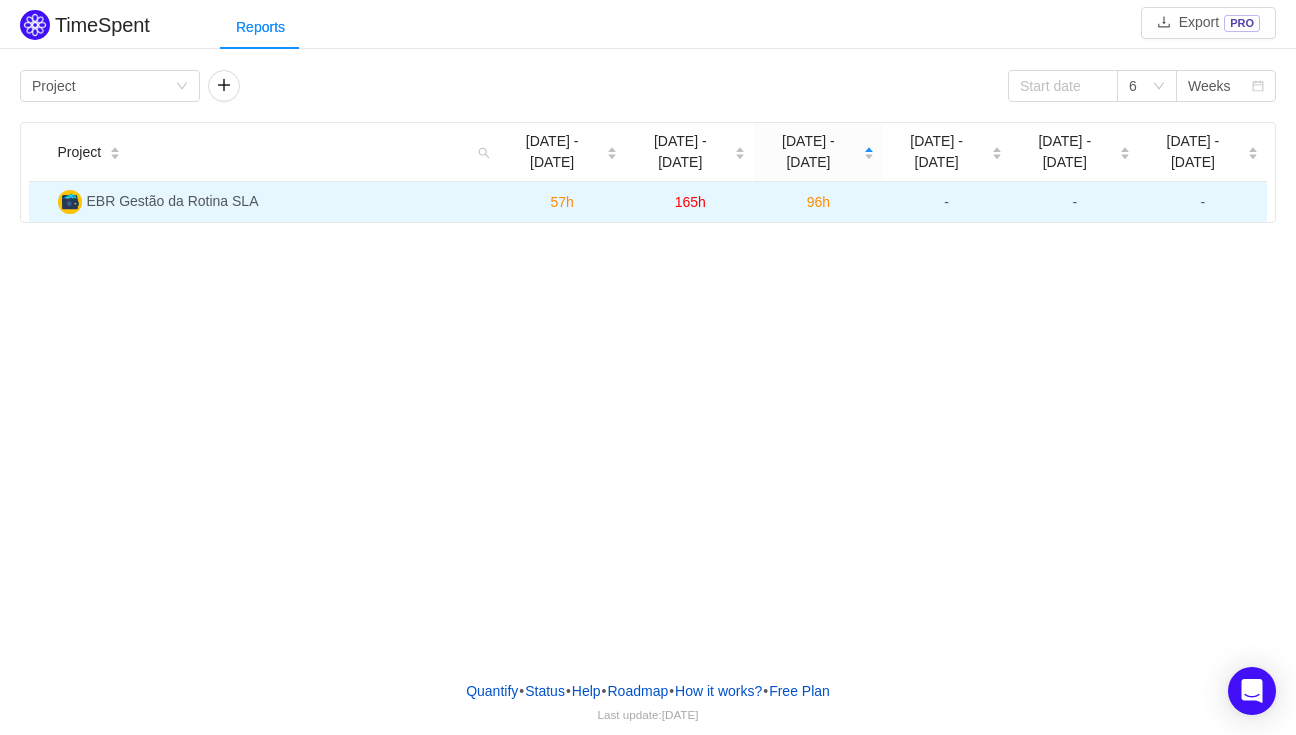 click on "96h" at bounding box center (818, 202) 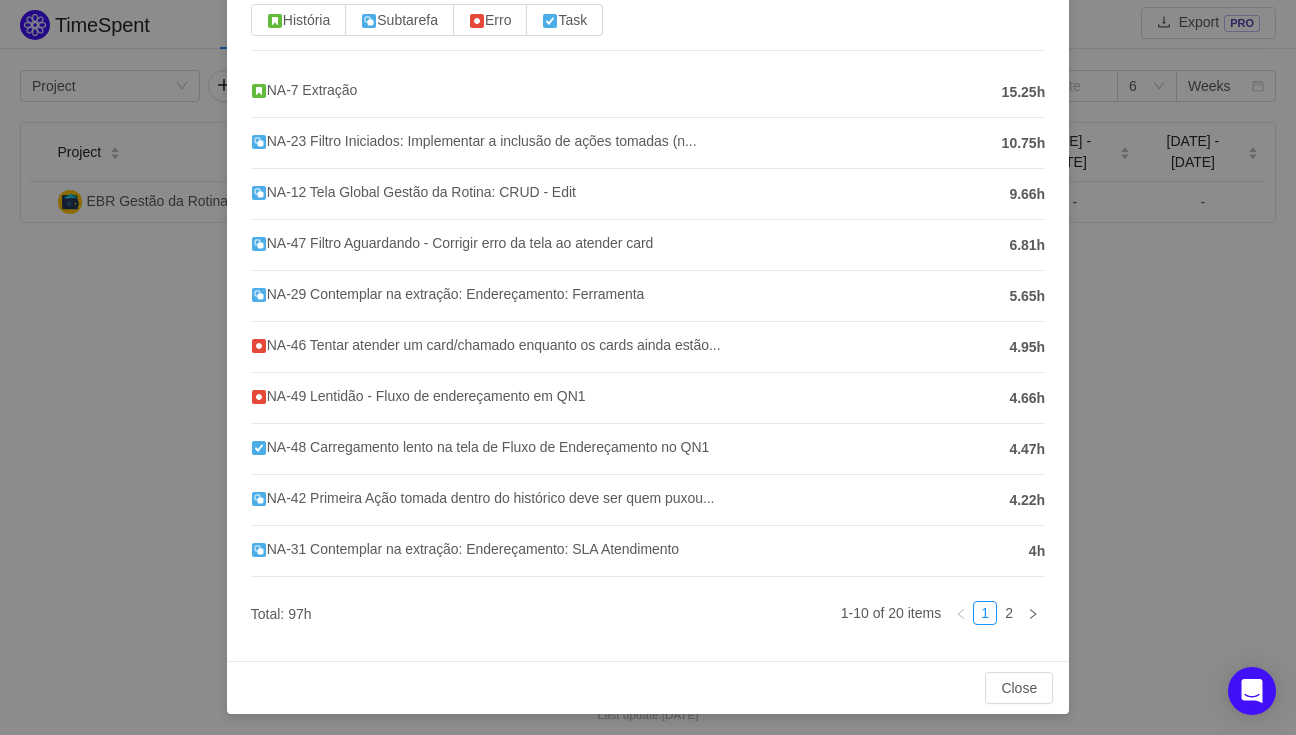 scroll, scrollTop: 0, scrollLeft: 0, axis: both 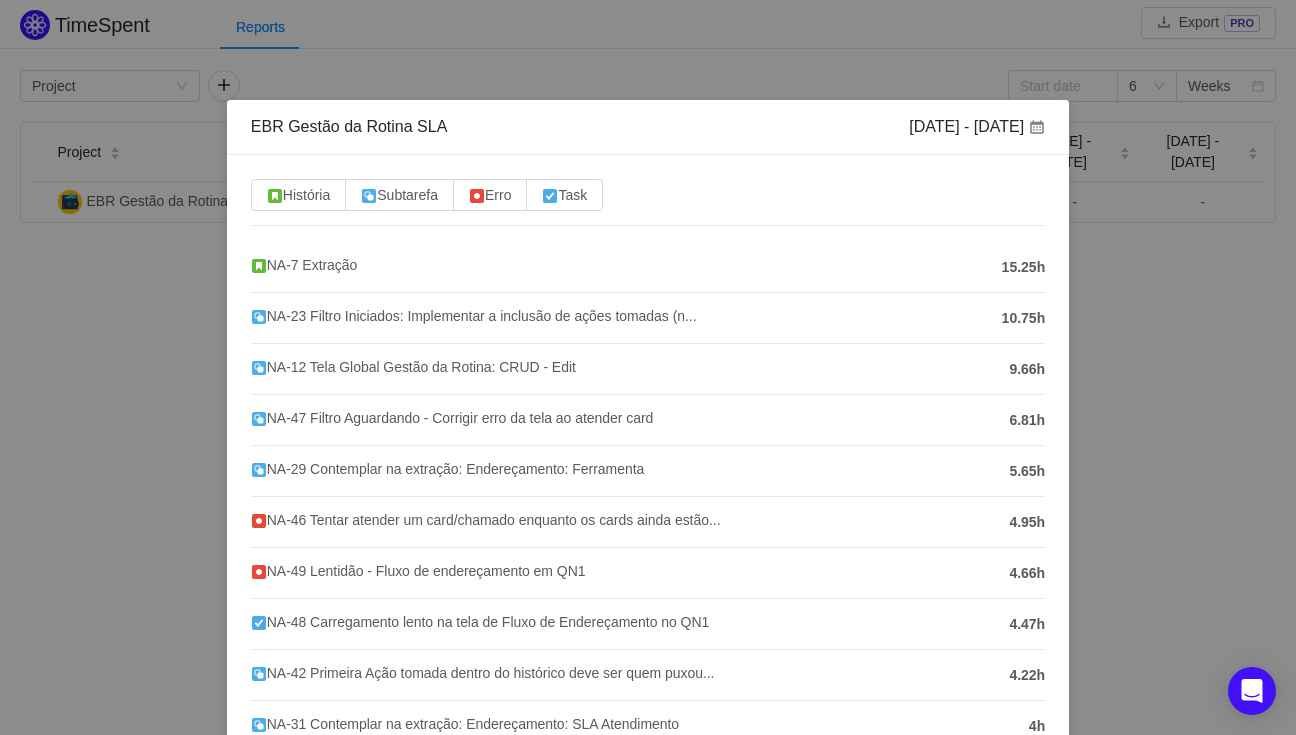 click on "EBR Gestão da Rotina SLA   Jun 9 - 15   História   Subtarefa   Erro   Task   NA-7 Extração   15.25h   NA-23 Filtro Iniciados: Implementar a inclusão de ações tomadas (n...   10.75h   NA-12 Tela Global Gestão da Rotina: CRUD - Edit   9.66h   NA-47 Filtro Aguardando - Corrigir erro da tela ao atender card   6.81h   NA-29 Contemplar na extração: Endereçamento: Ferramenta   5.65h   NA-46 Tentar atender um card/chamado enquanto os cards ainda estão...   4.95h   NA-49 Lentidão - Fluxo de endereçamento em QN1   4.66h   NA-48 Carregamento lento na tela de Fluxo de Endereçamento no QN1   4.47h   NA-42 Primeira Ação tomada dentro do histórico deve ser quem puxou...   4.22h   NA-31 Contemplar na extração: Endereçamento: SLA Atendimento   4h   Total: 97h  1-10 of 20 items 1 2 Close OK" at bounding box center [648, 367] 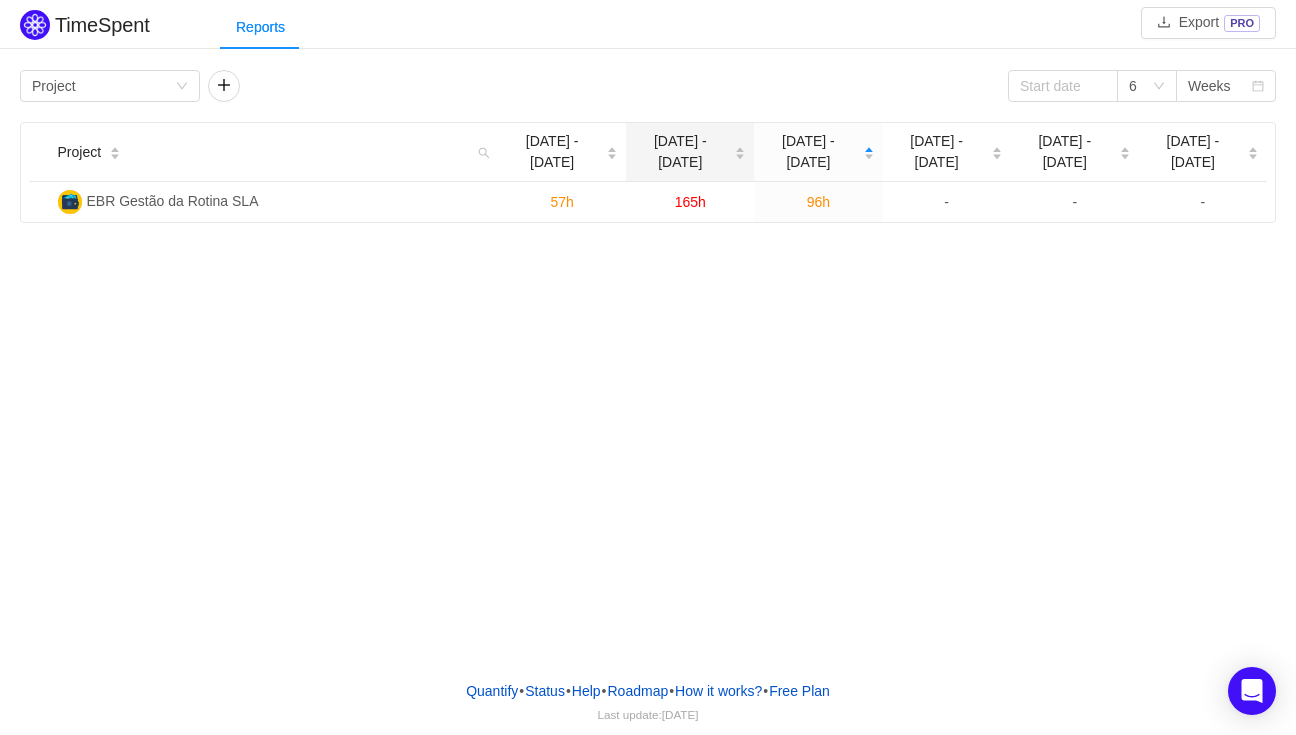 click on "[DATE] - [DATE]" at bounding box center [680, 152] 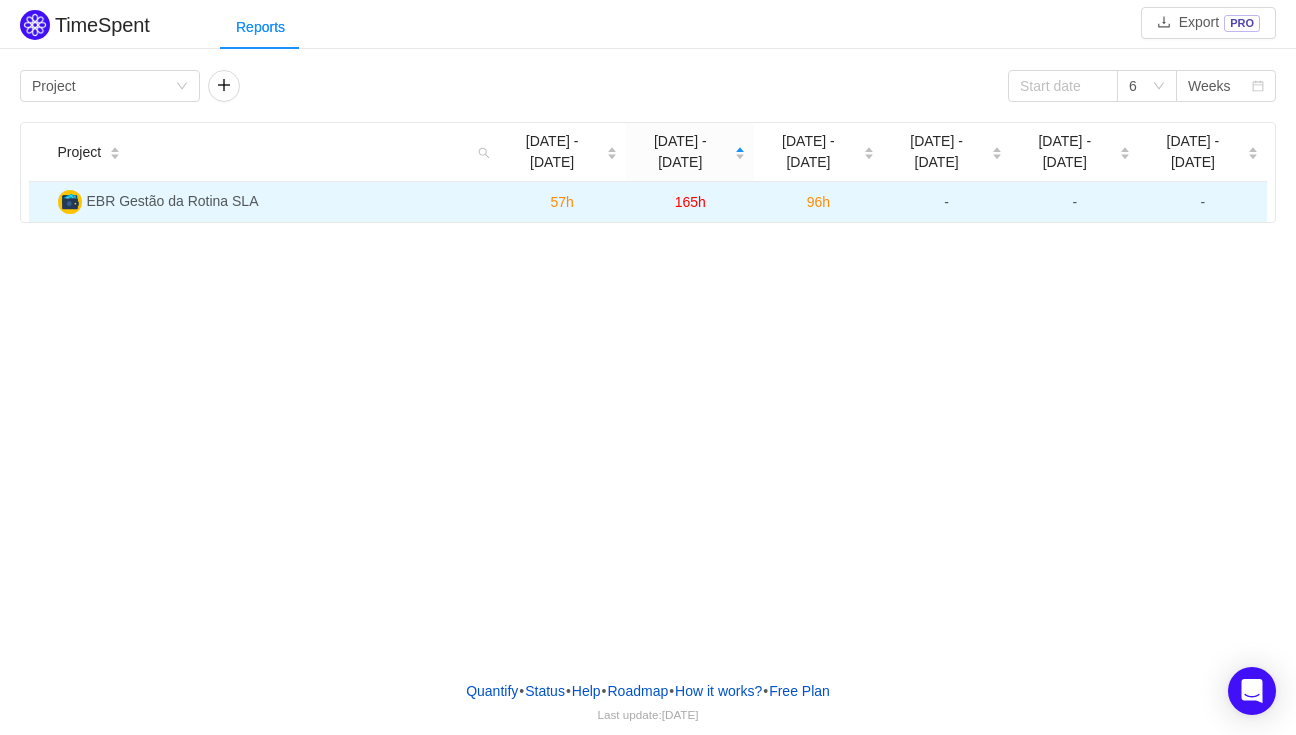 click on "165h" at bounding box center [690, 202] 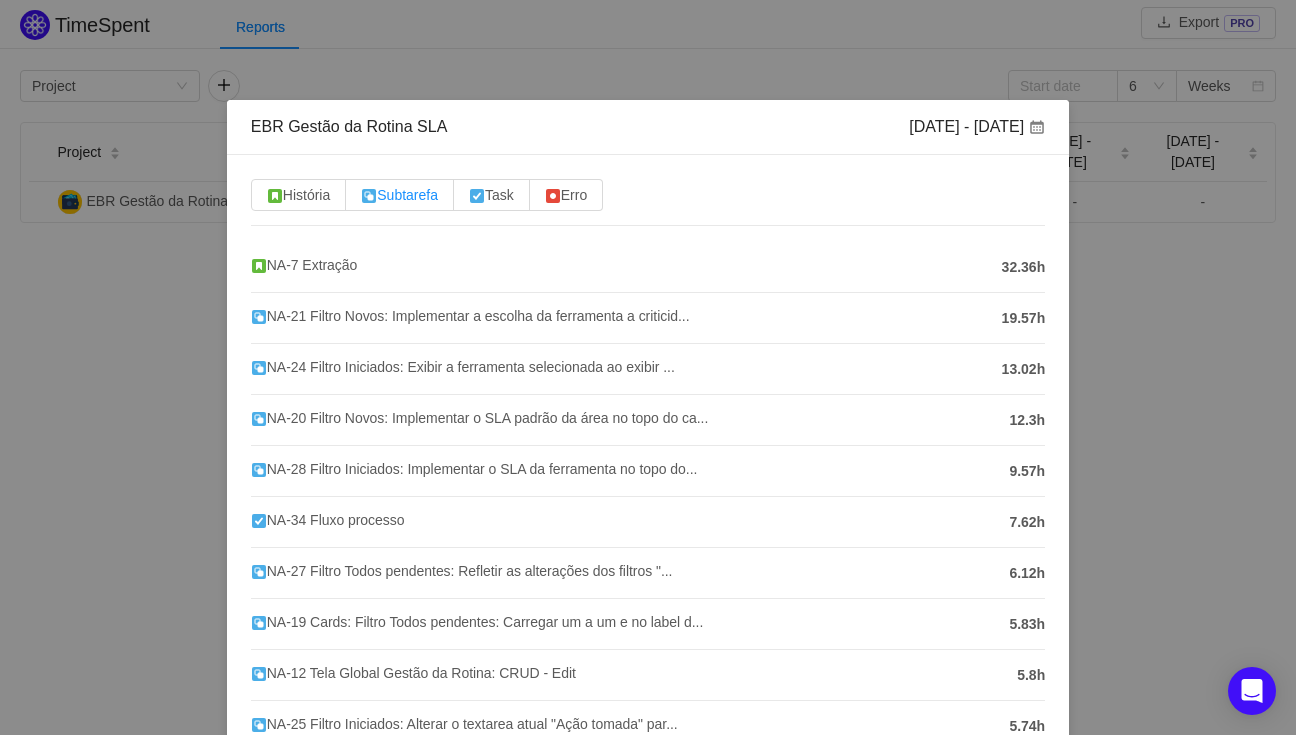 click on "Subtarefa" at bounding box center [399, 195] 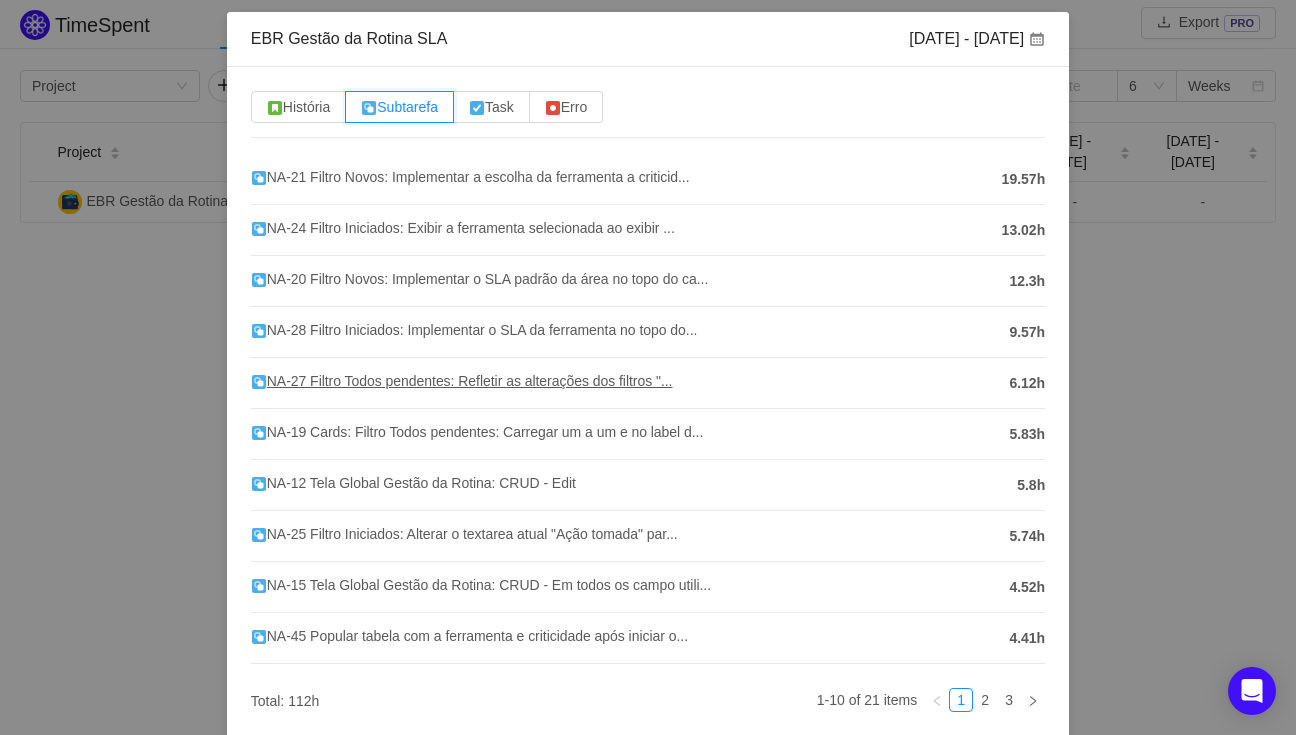 scroll, scrollTop: 175, scrollLeft: 0, axis: vertical 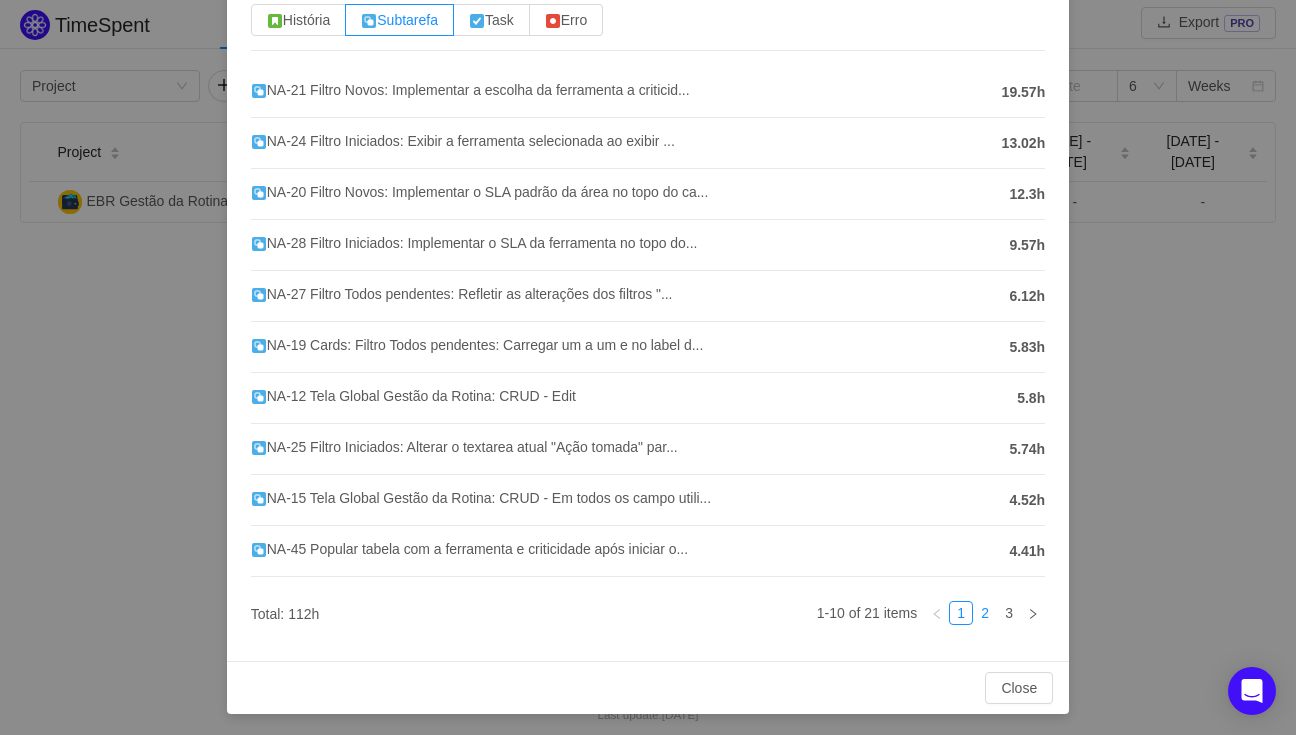 click on "2" at bounding box center [985, 613] 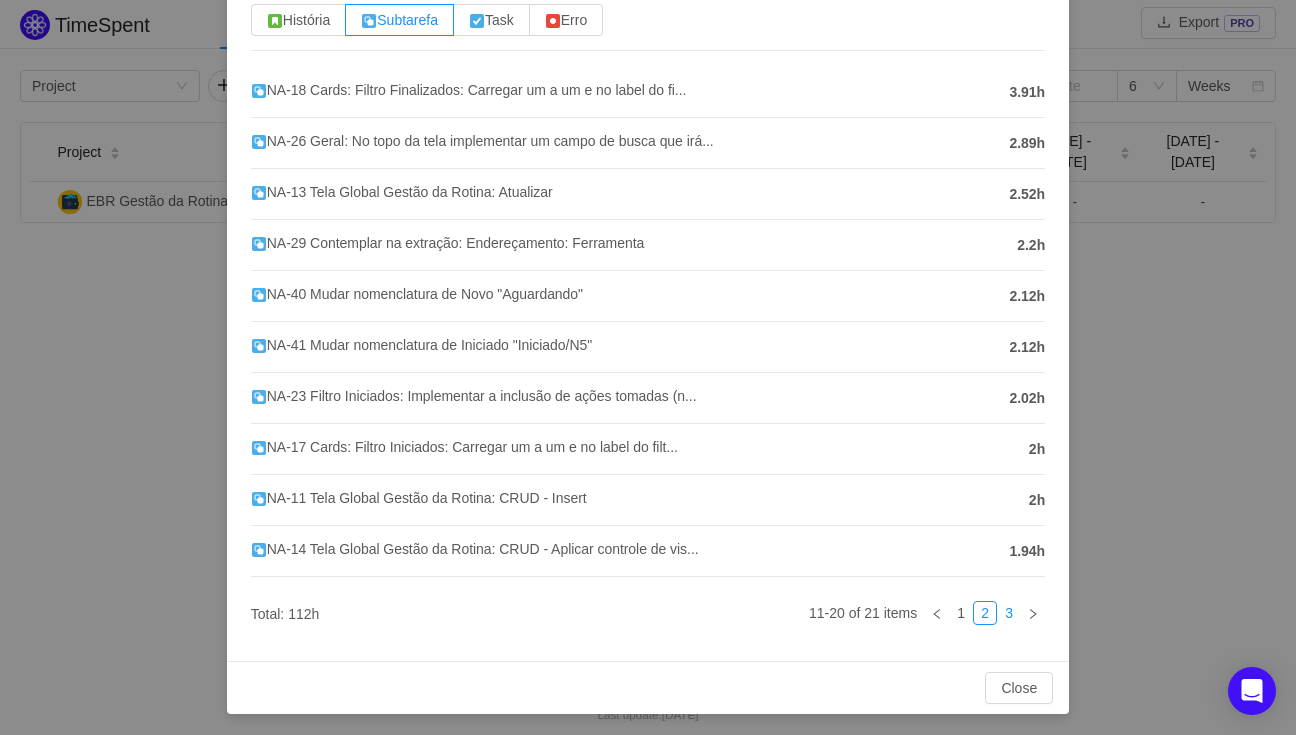 click on "3" at bounding box center [1009, 613] 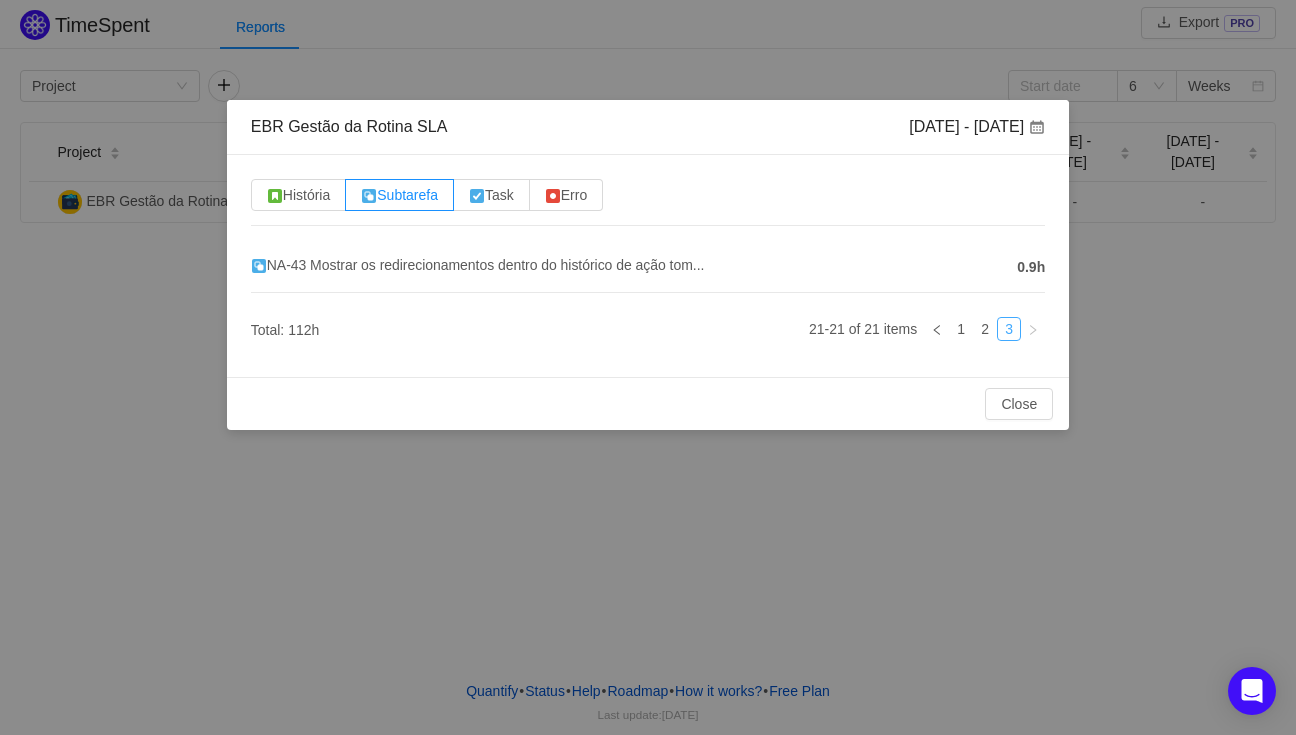 scroll, scrollTop: 0, scrollLeft: 0, axis: both 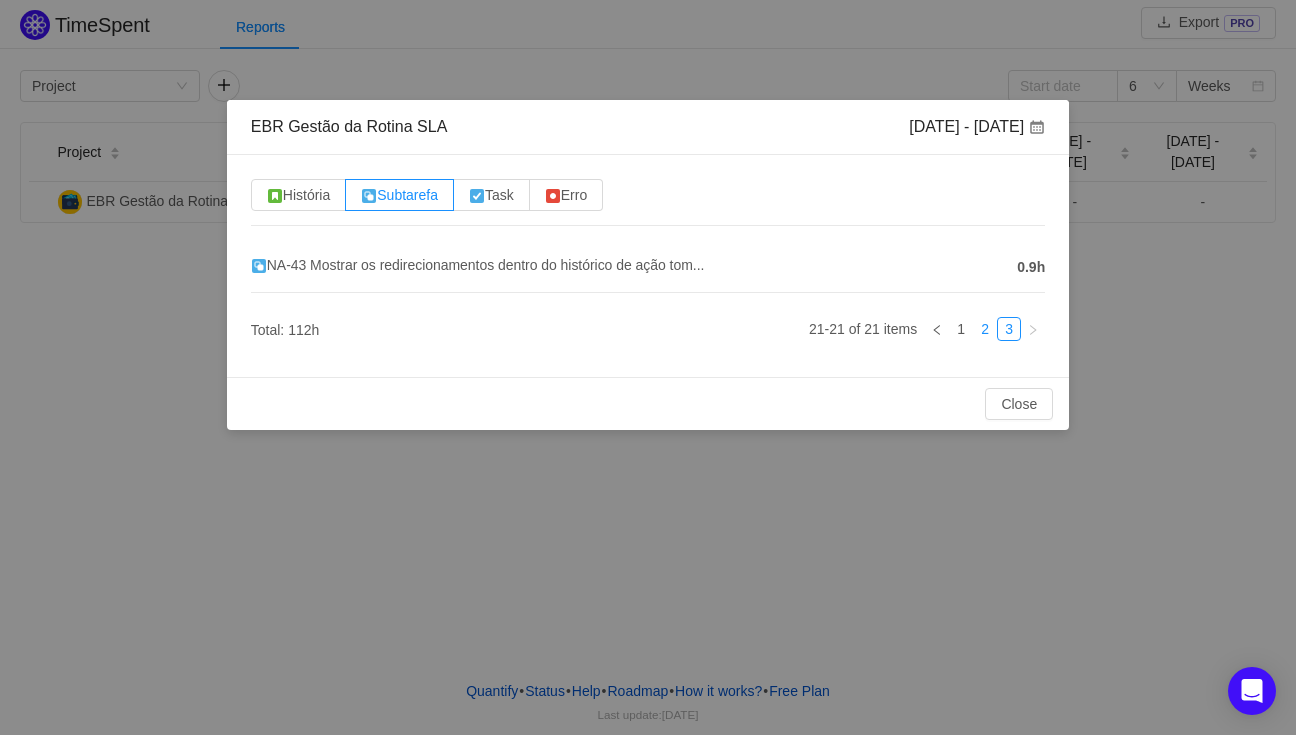 click on "2" at bounding box center [985, 329] 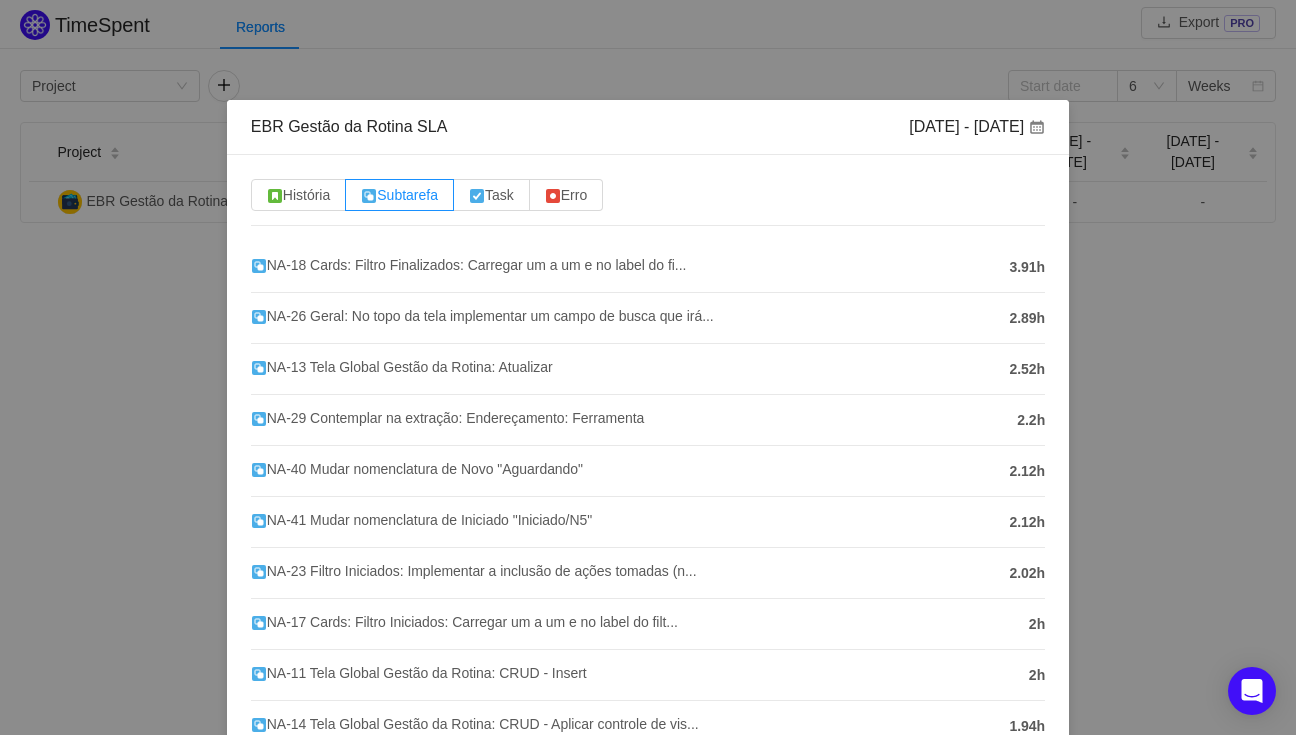 scroll, scrollTop: 175, scrollLeft: 0, axis: vertical 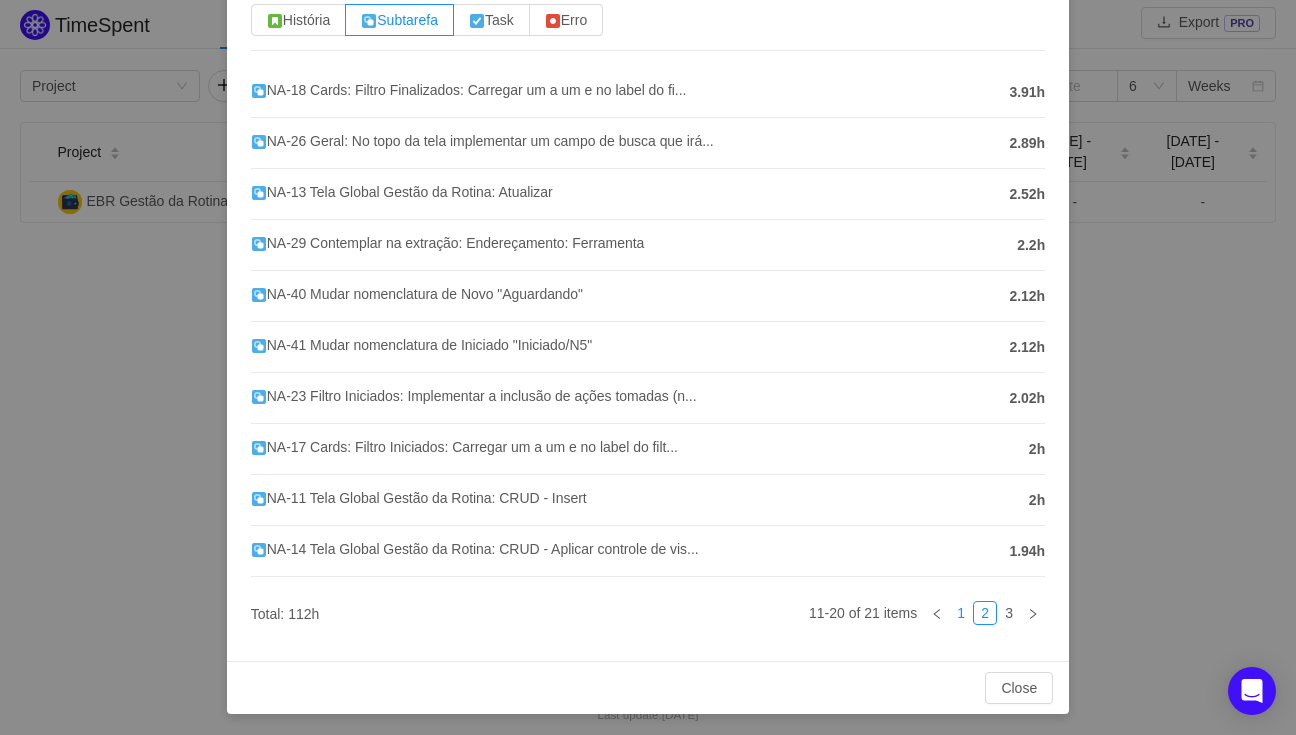 click on "1" at bounding box center (961, 613) 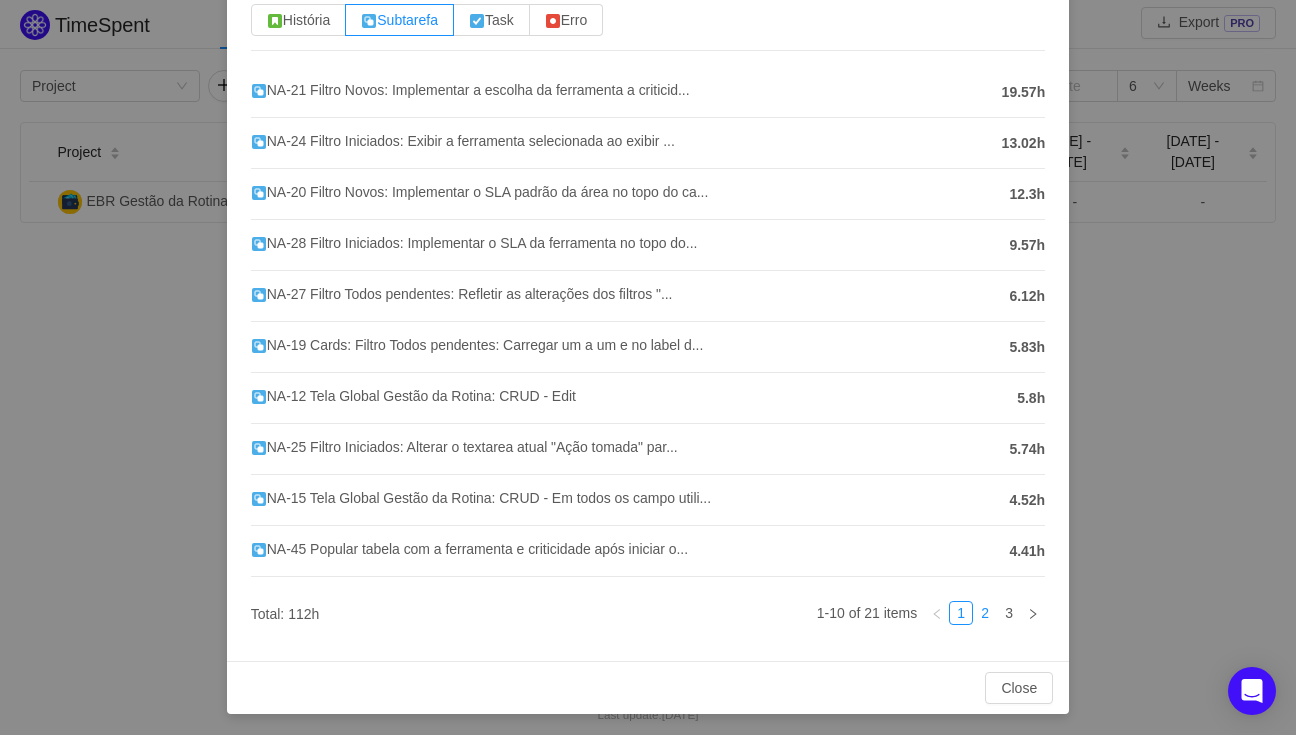 click on "2" at bounding box center (985, 613) 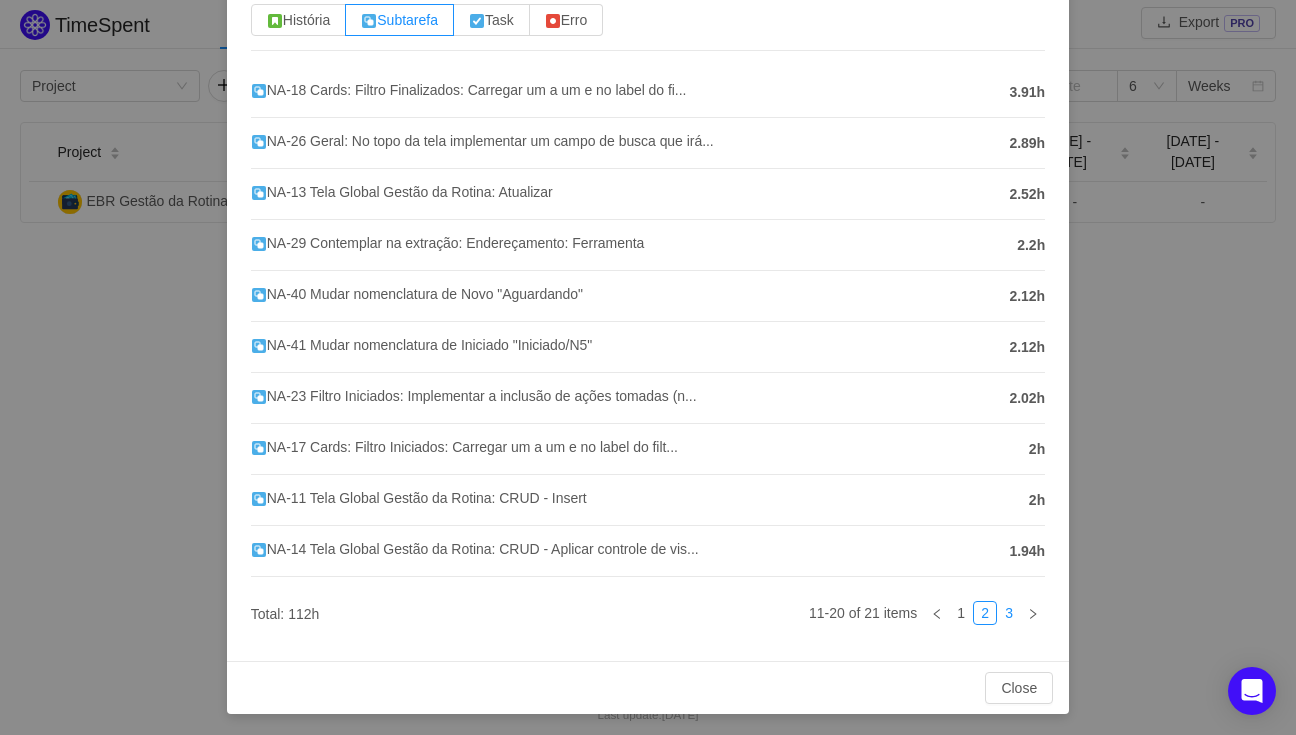 click on "3" at bounding box center [1009, 613] 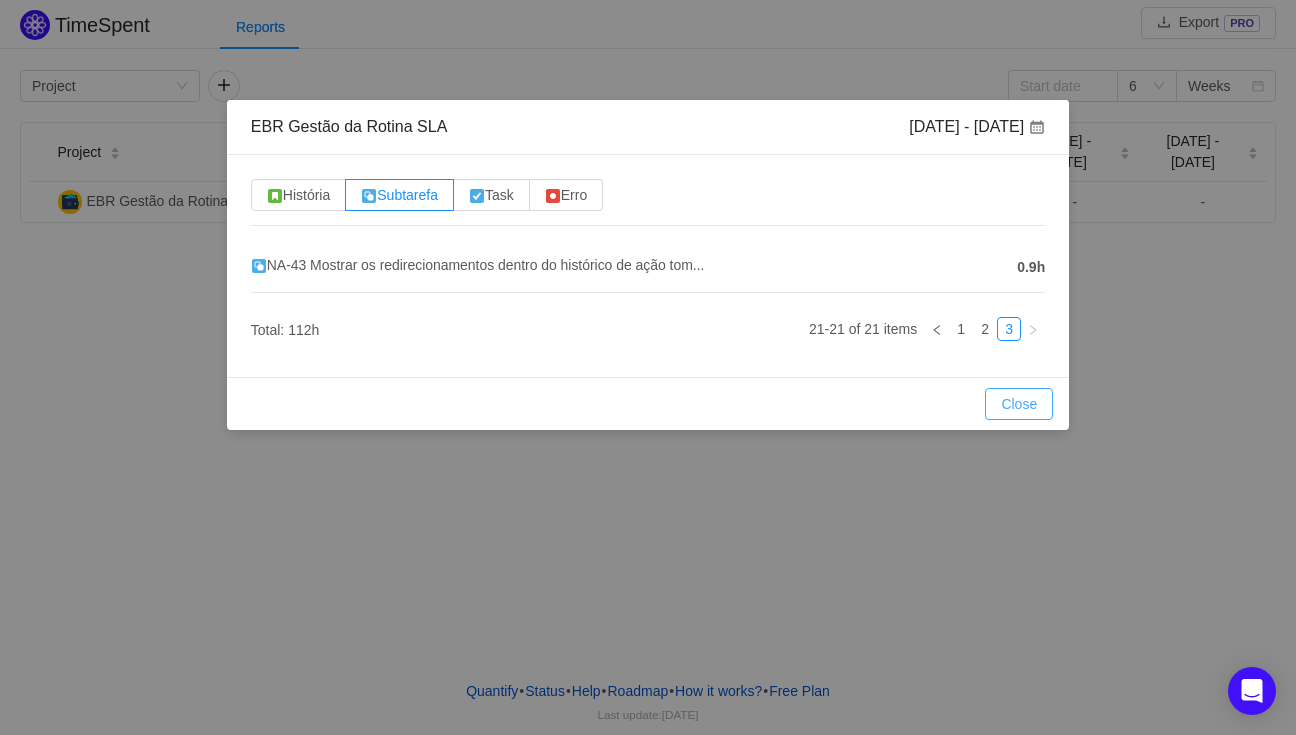 click on "Close" at bounding box center (1019, 404) 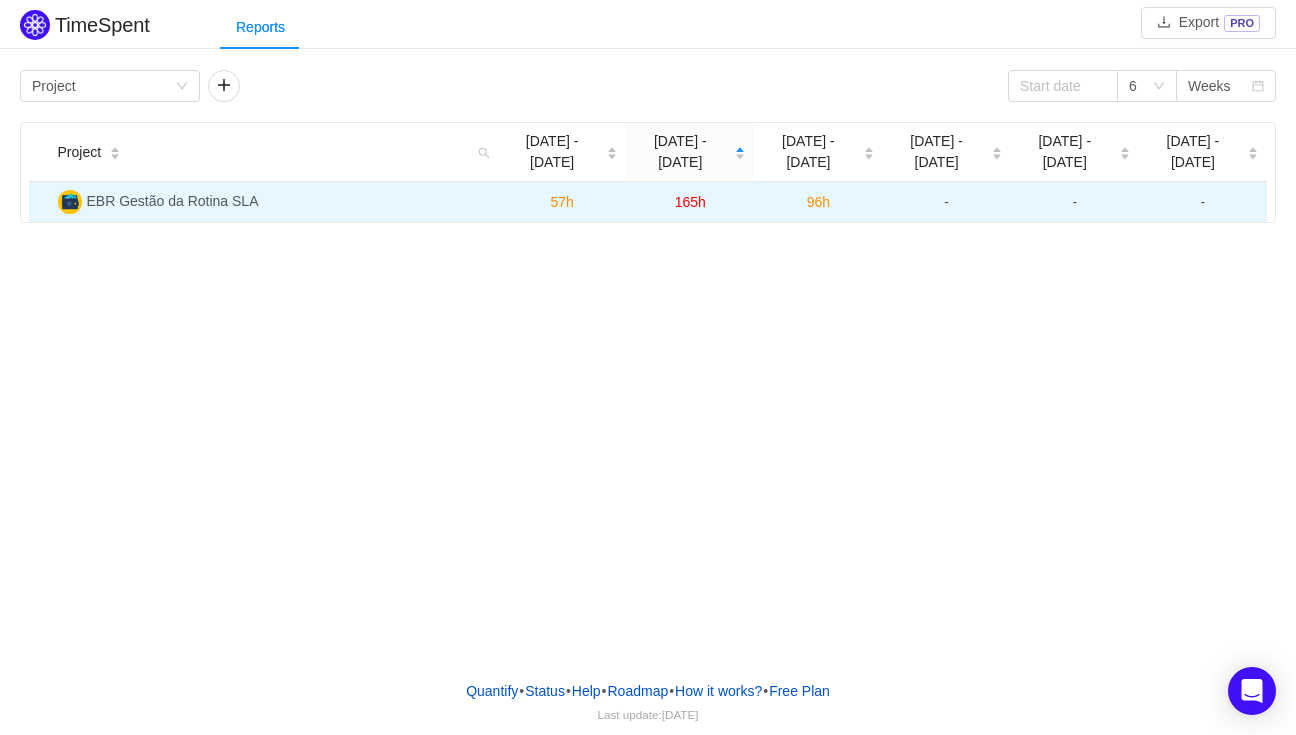 click on "57h" at bounding box center [561, 202] 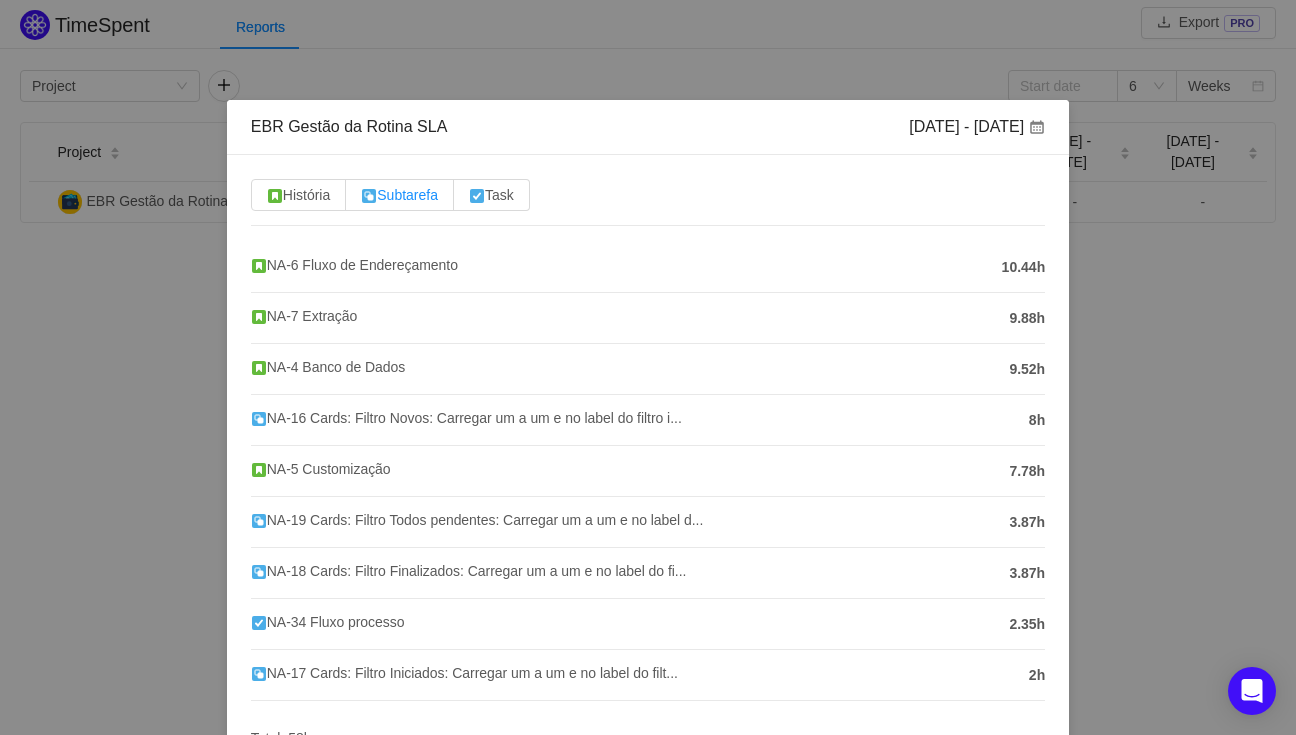 click on "Subtarefa" at bounding box center (399, 195) 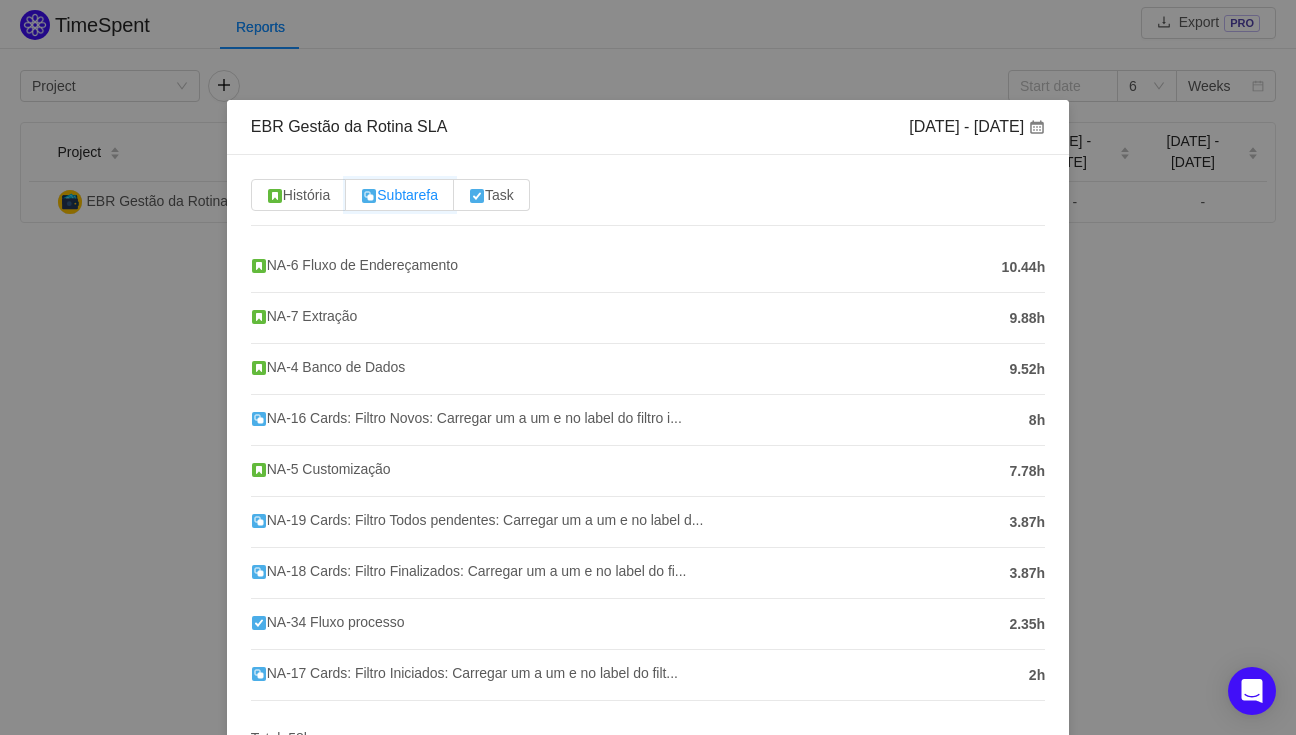 click on "Subtarefa" at bounding box center (361, 200) 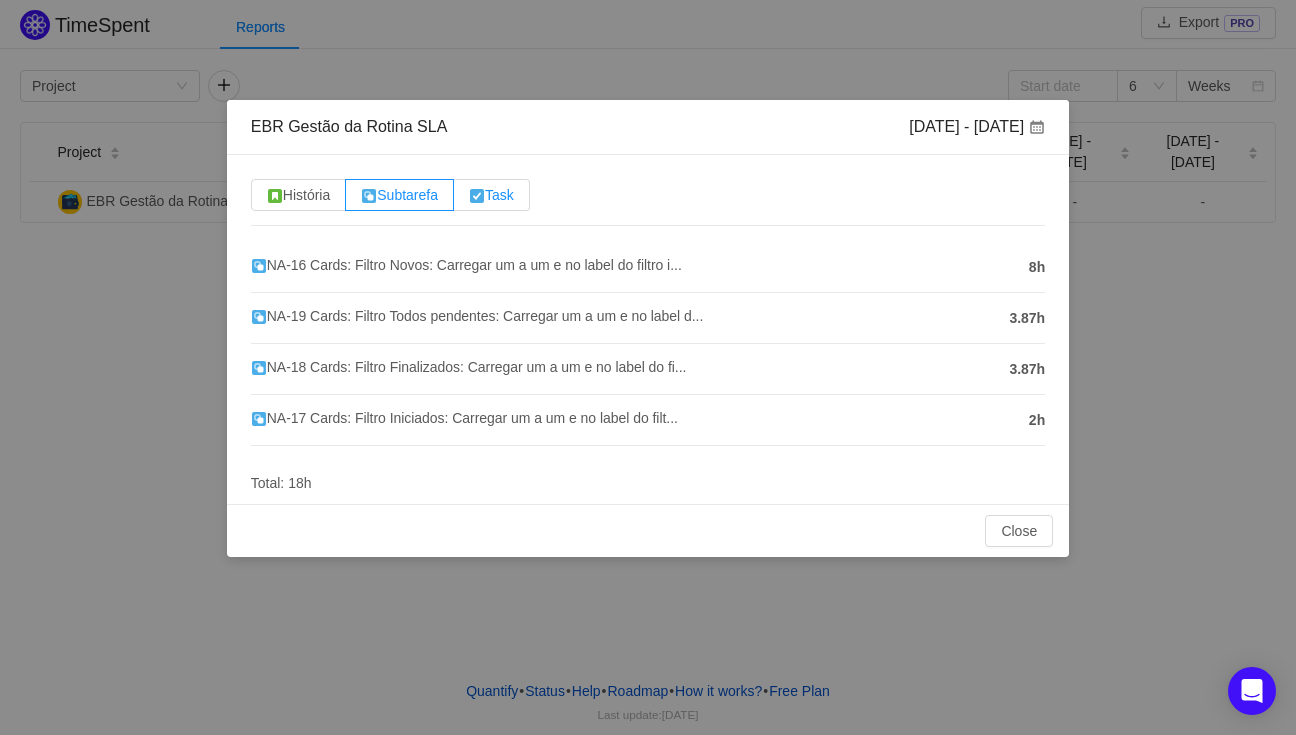 click on "Task" at bounding box center (491, 195) 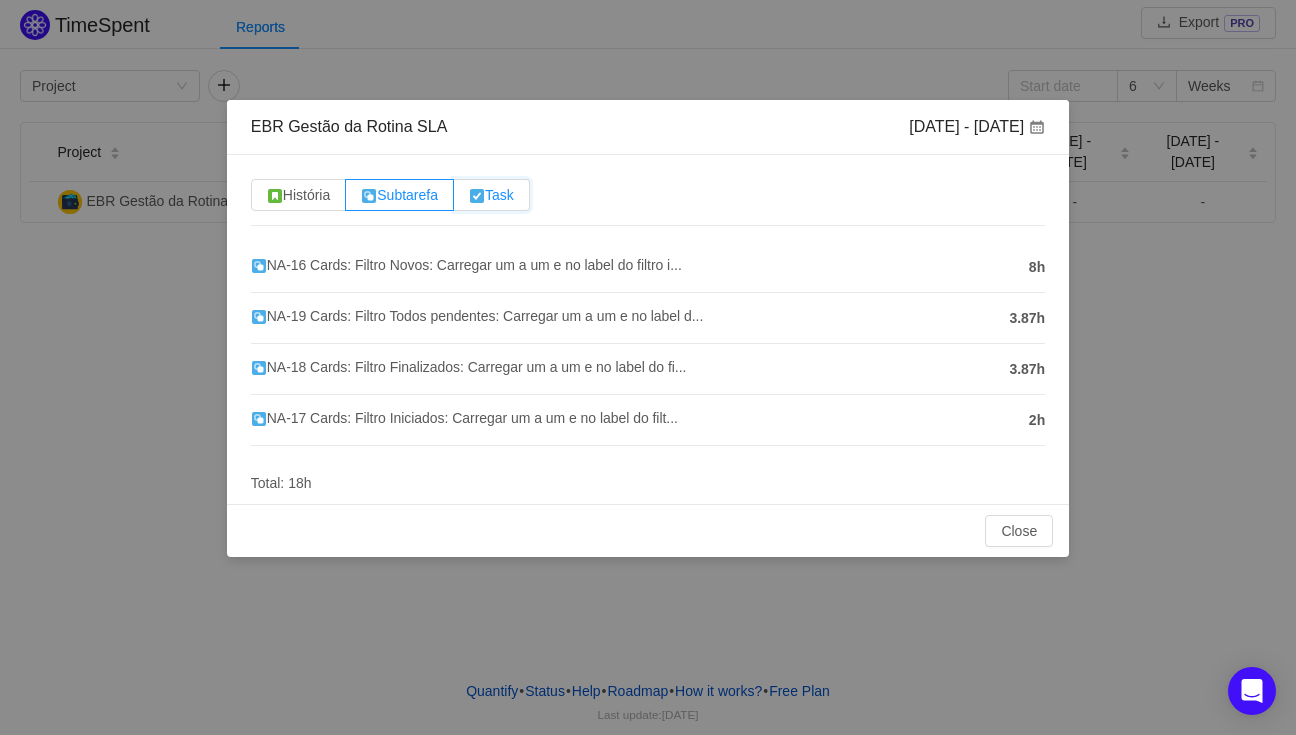 click on "Task" at bounding box center [469, 200] 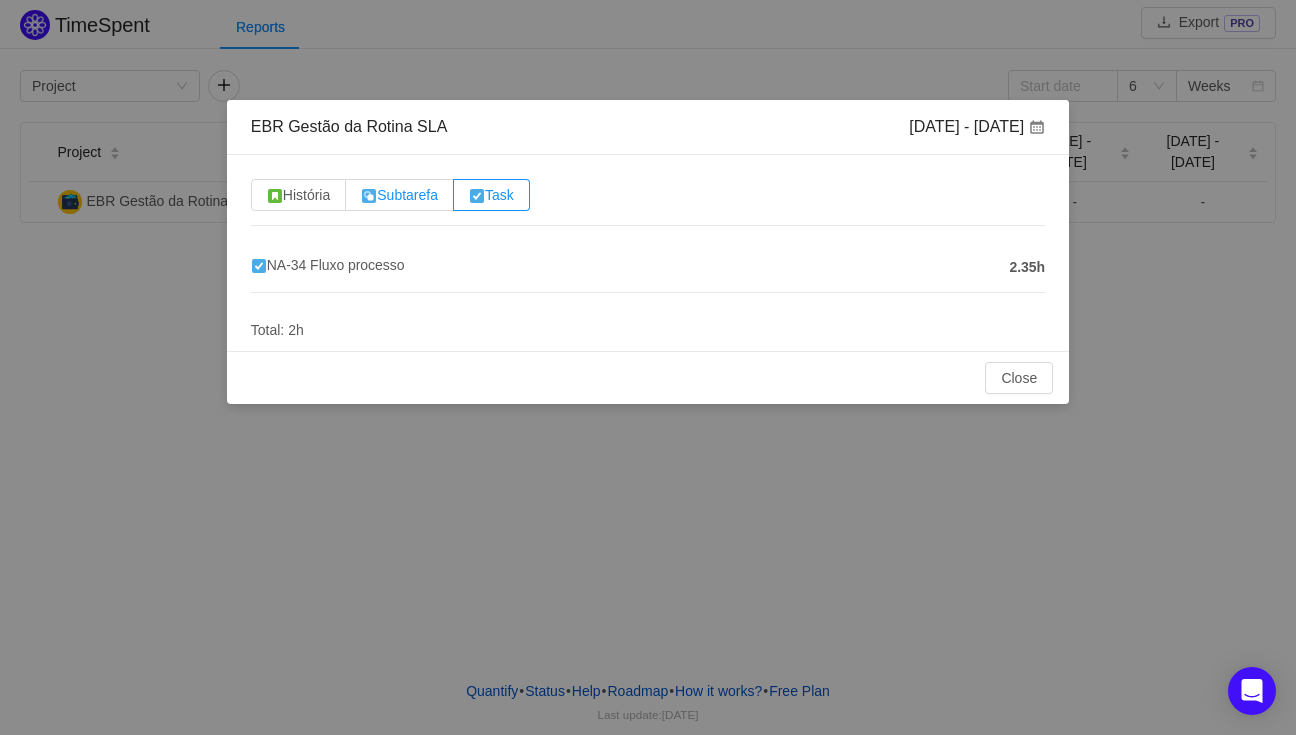 click on "Subtarefa" at bounding box center [399, 195] 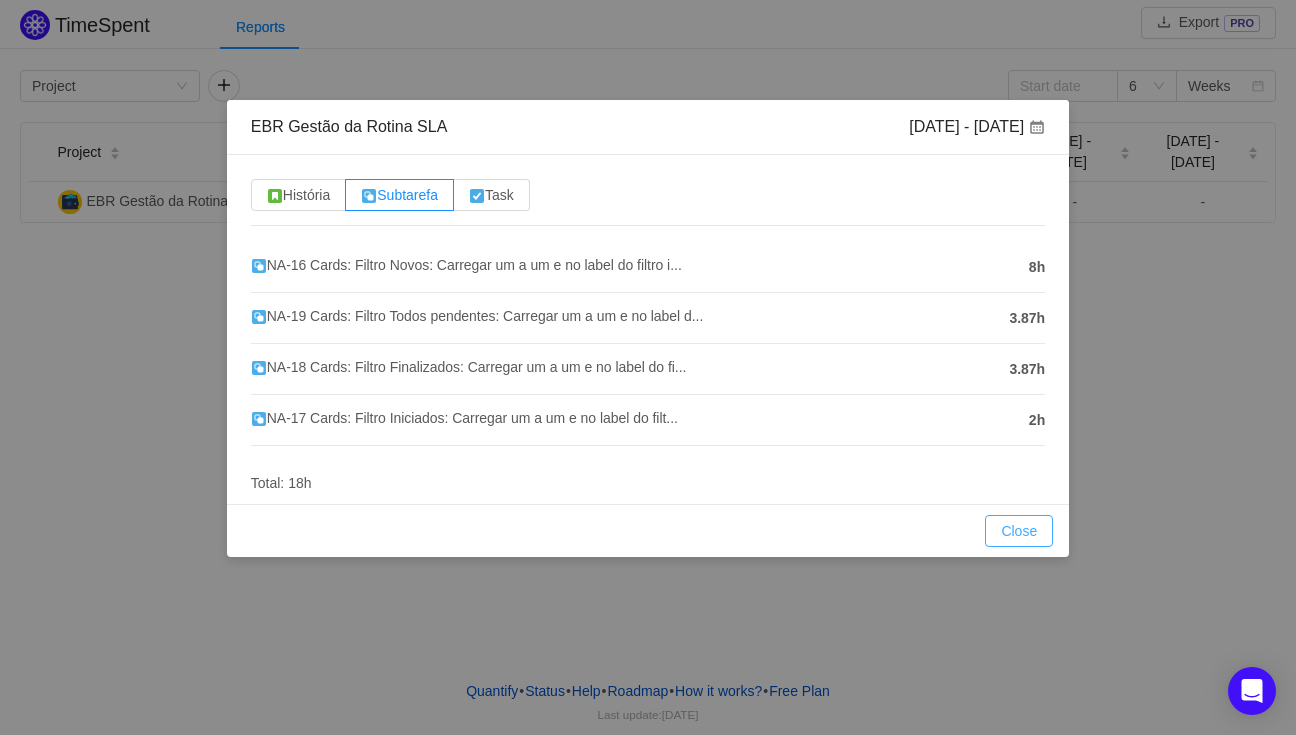 click on "Close" at bounding box center (1019, 531) 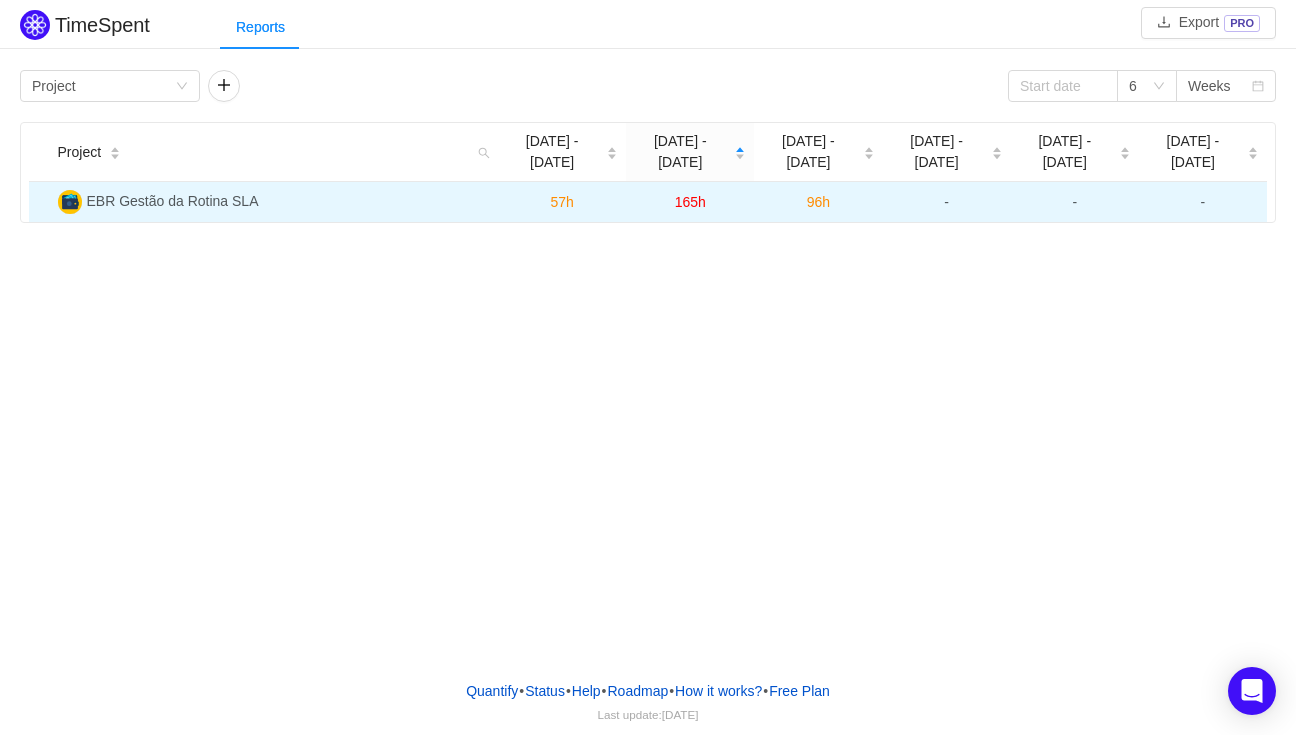 click on "165h" at bounding box center [690, 202] 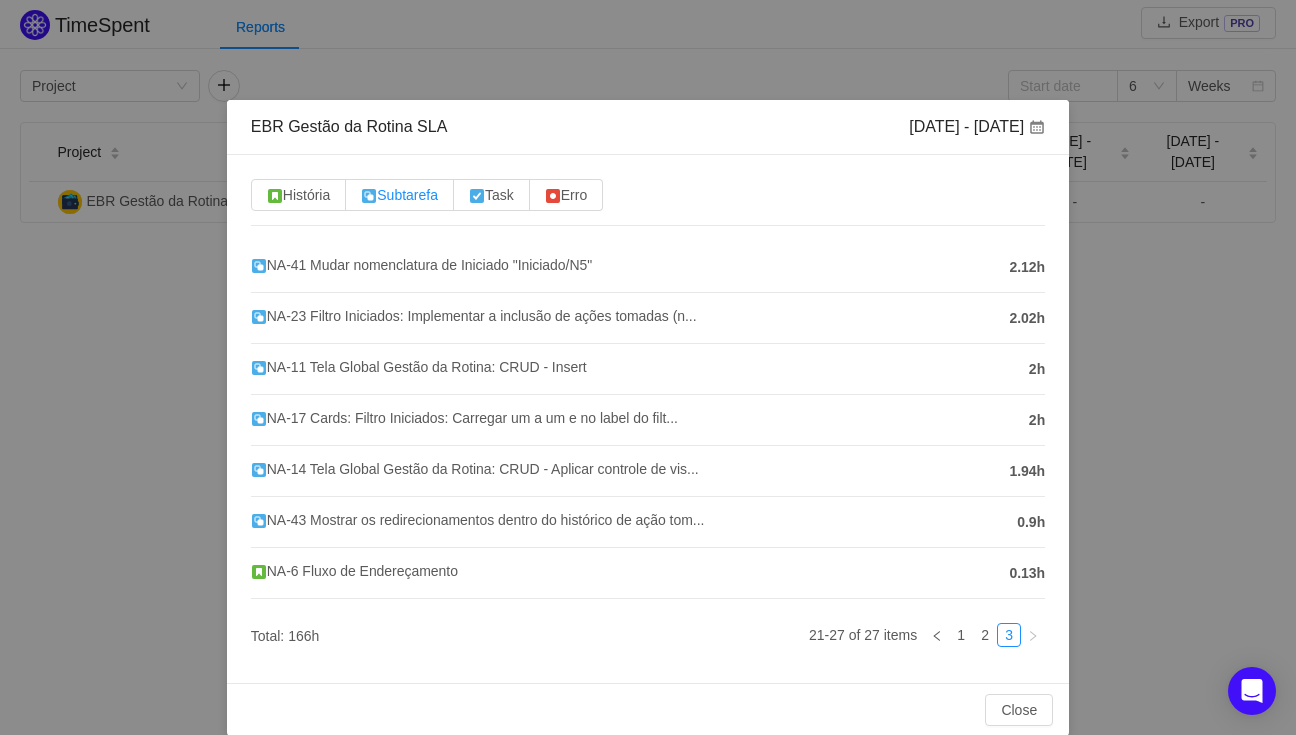 click on "Subtarefa" at bounding box center (399, 195) 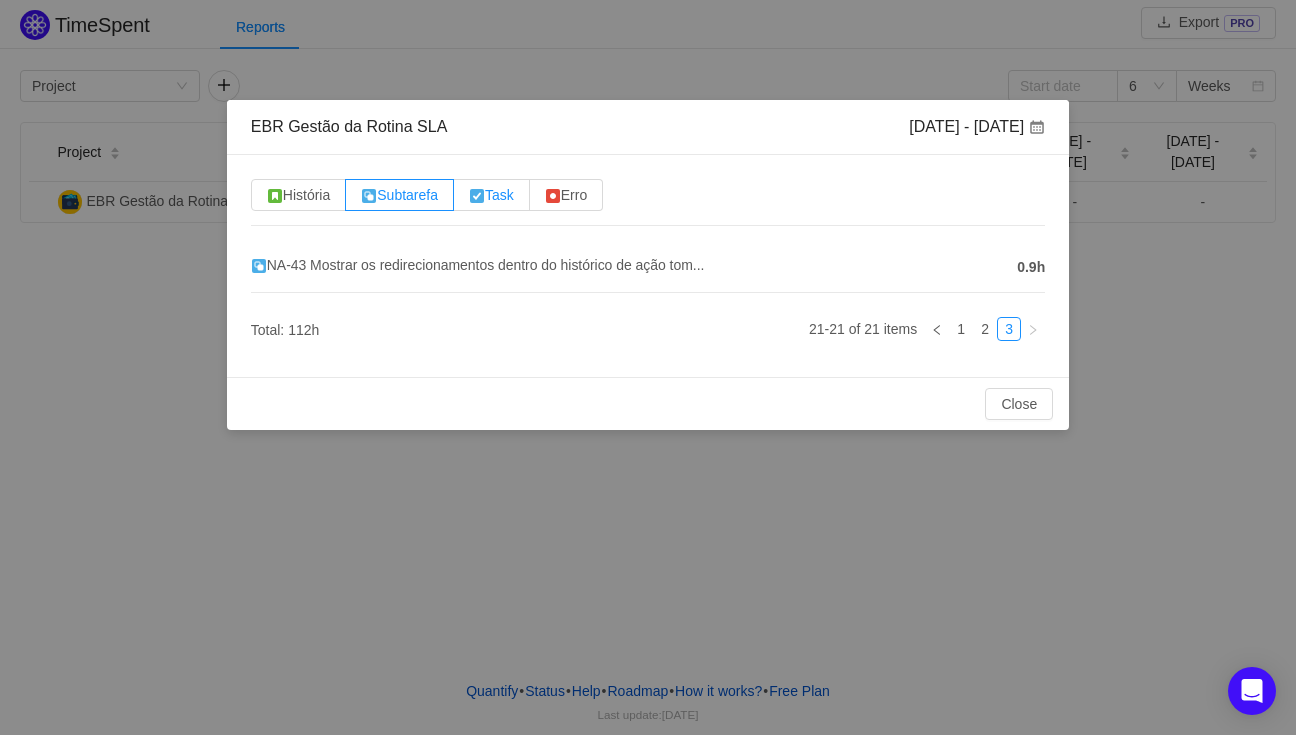 click on "Task" at bounding box center (491, 195) 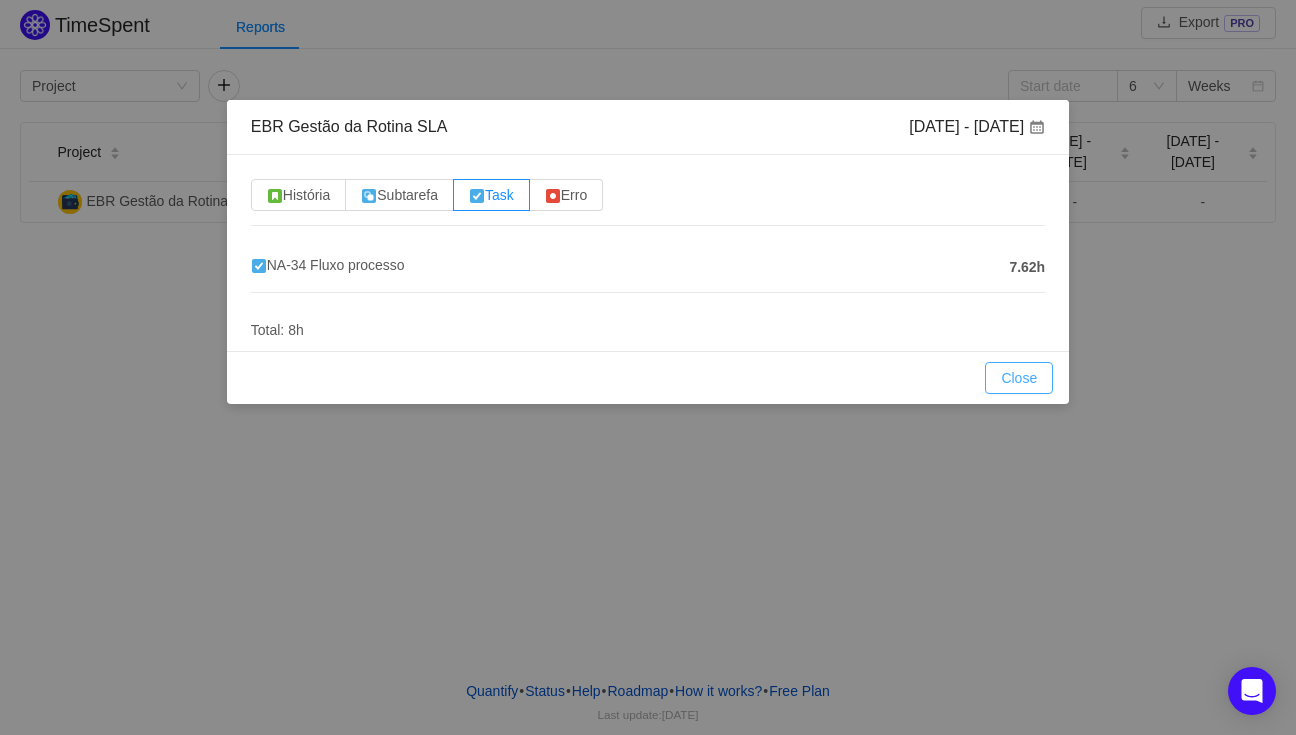 click on "Close" at bounding box center (1019, 378) 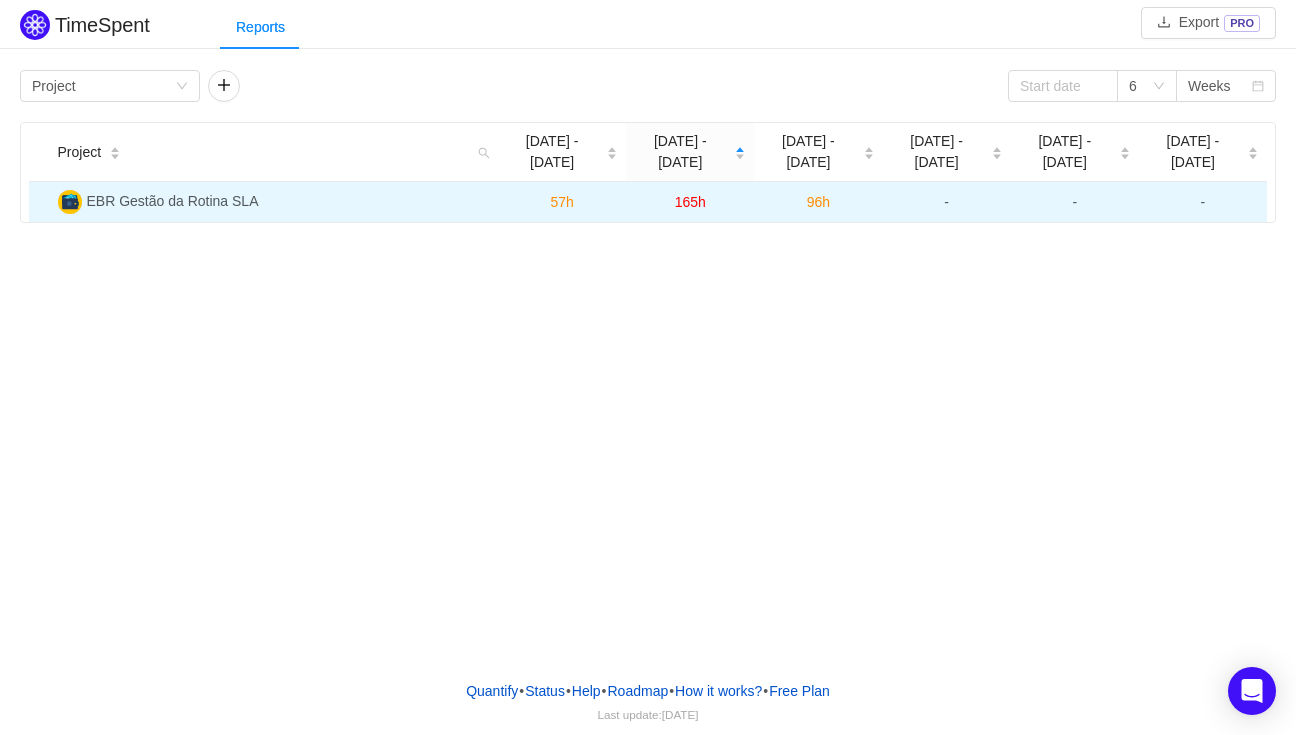 click on "96h" at bounding box center (818, 202) 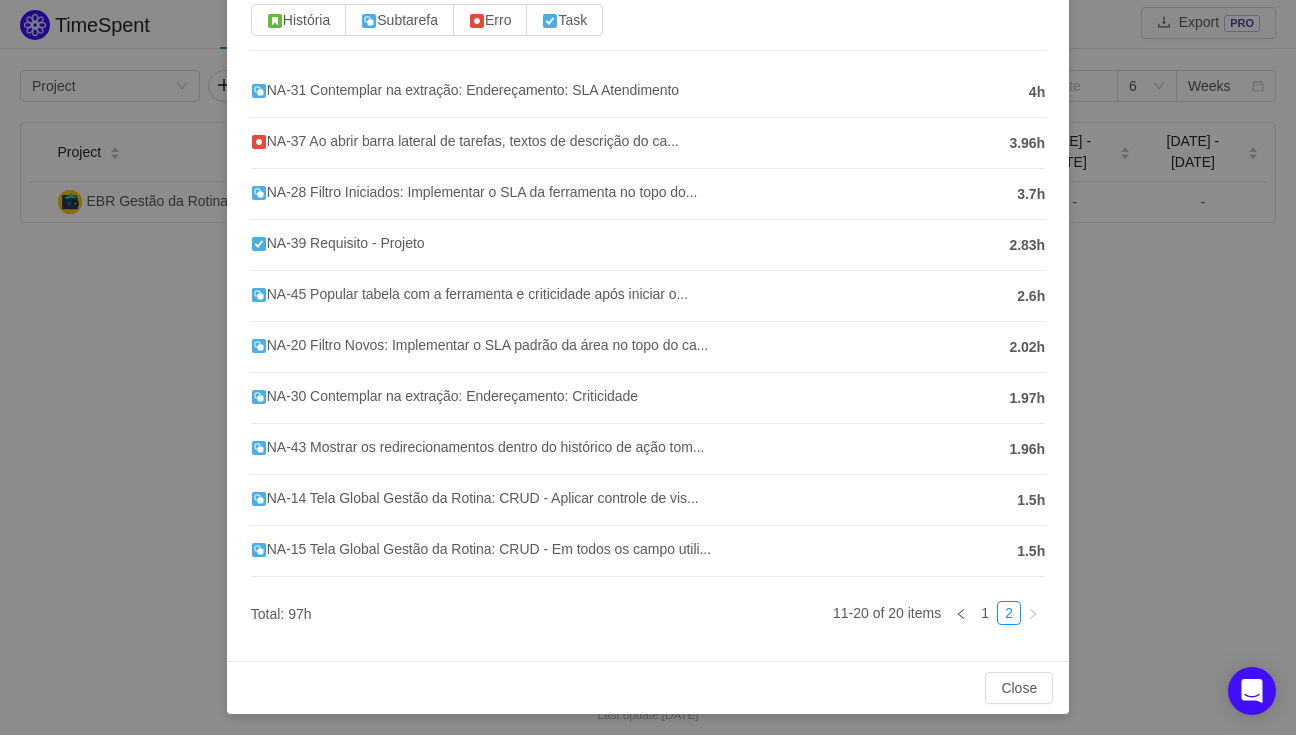 scroll, scrollTop: 0, scrollLeft: 0, axis: both 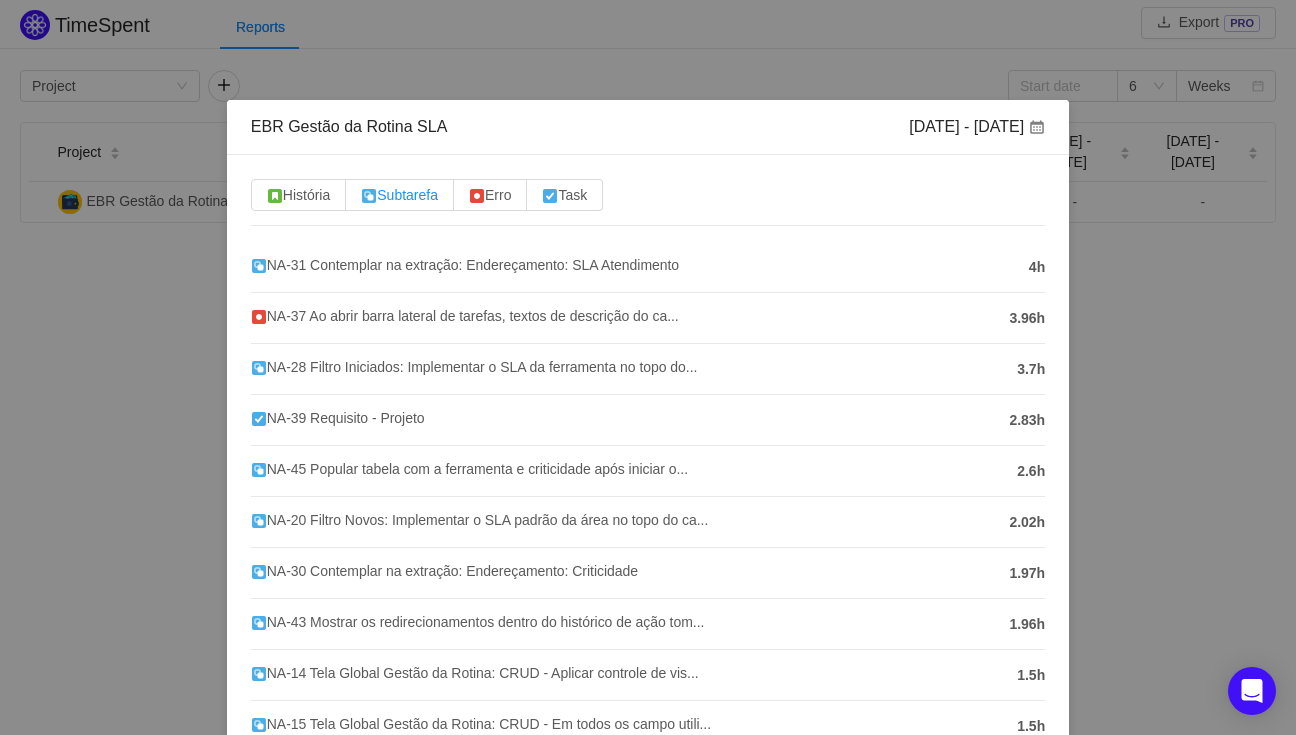click at bounding box center [369, 196] 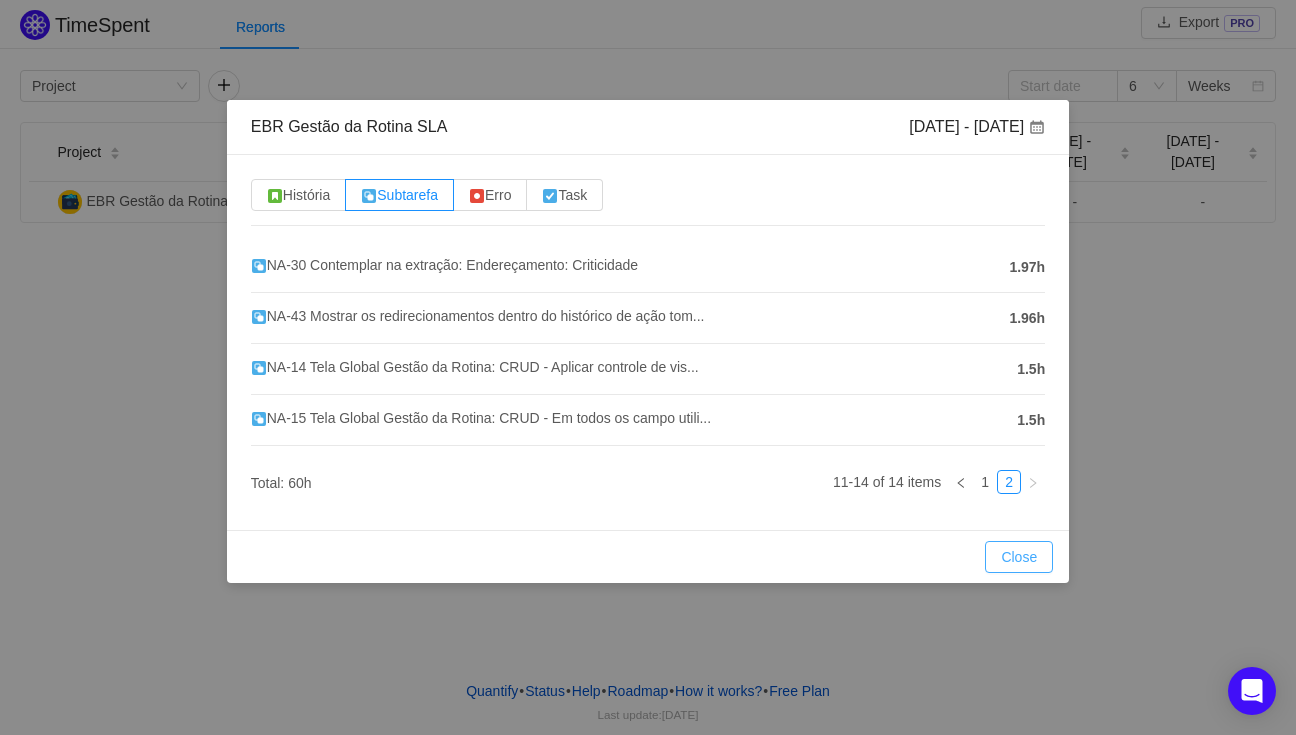 click on "Close" at bounding box center [1019, 557] 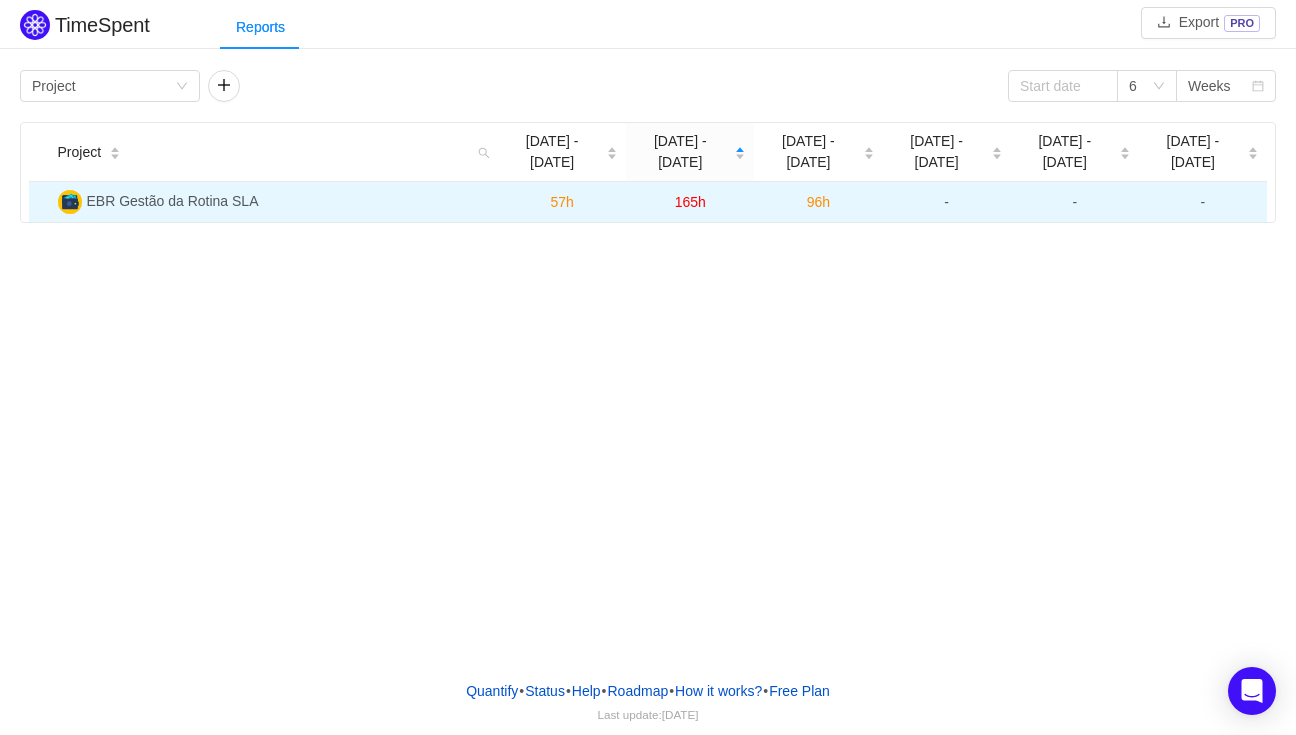 click on "57h" at bounding box center (561, 202) 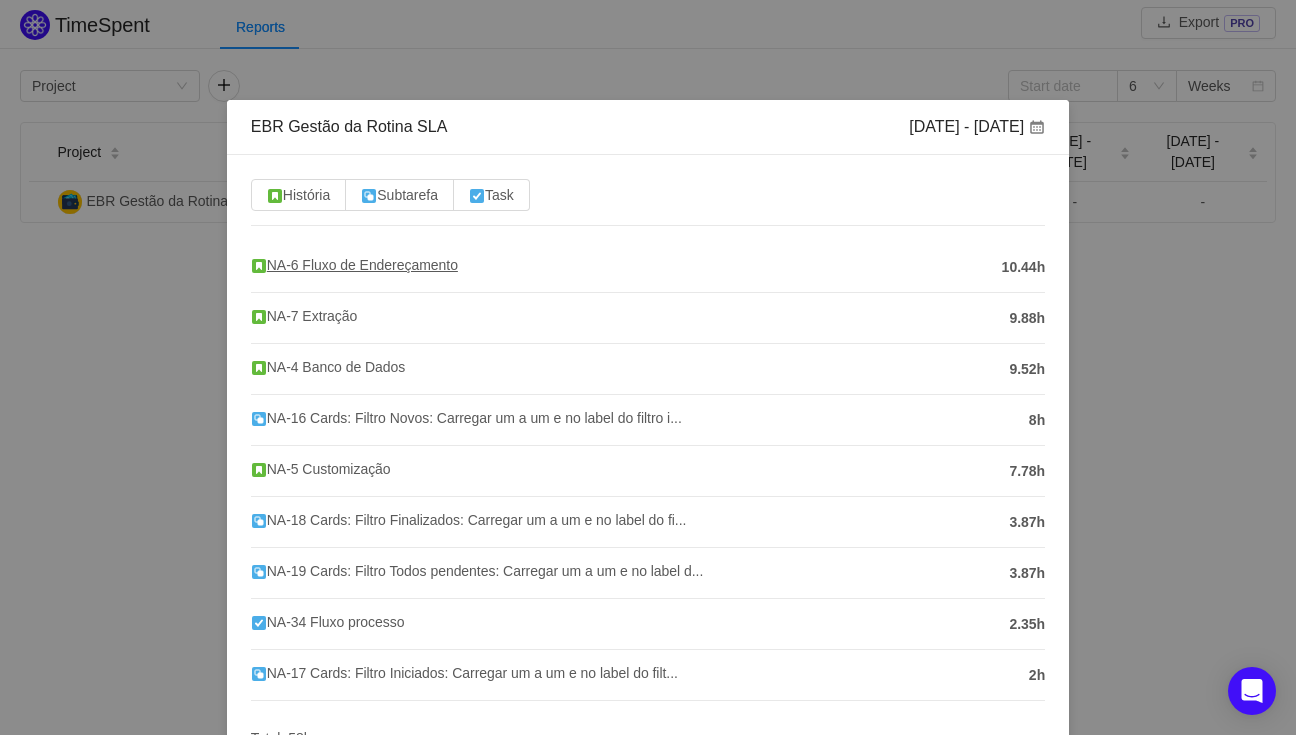 click on "NA-6 Fluxo de Endereçamento" at bounding box center [354, 265] 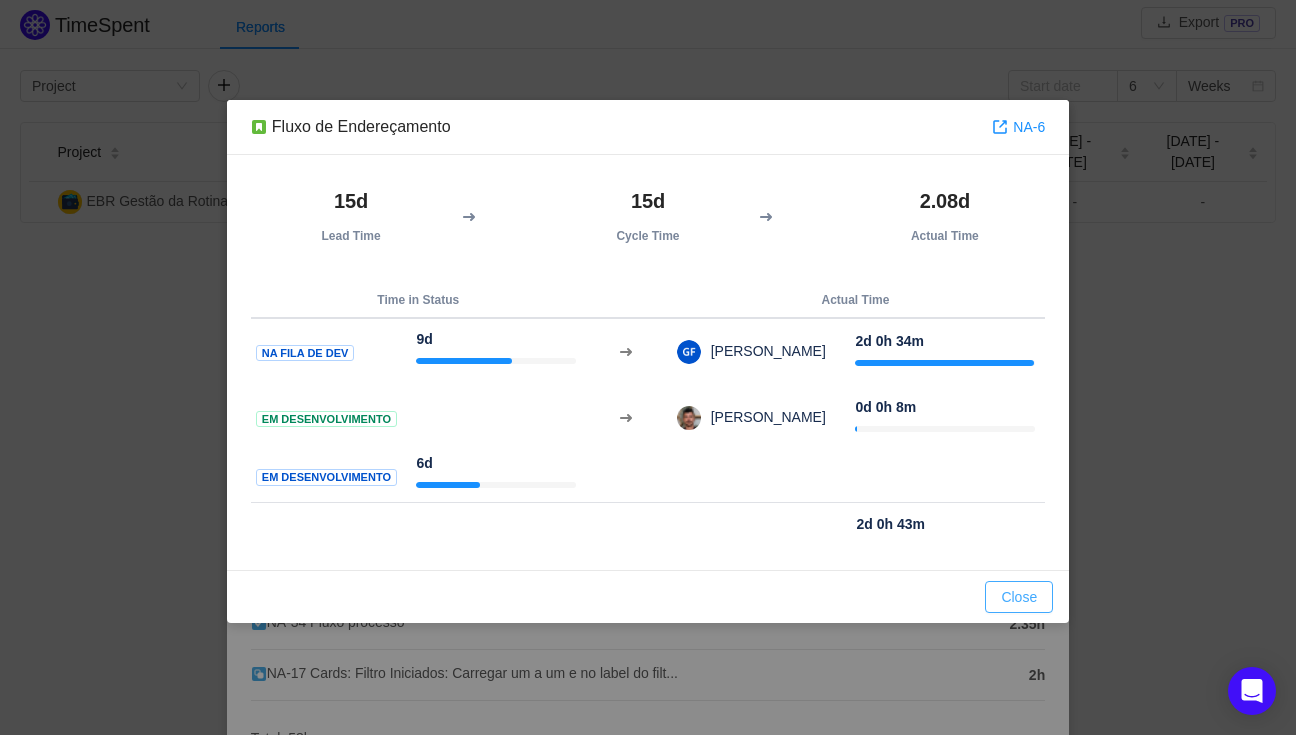 click on "Close" at bounding box center (1019, 597) 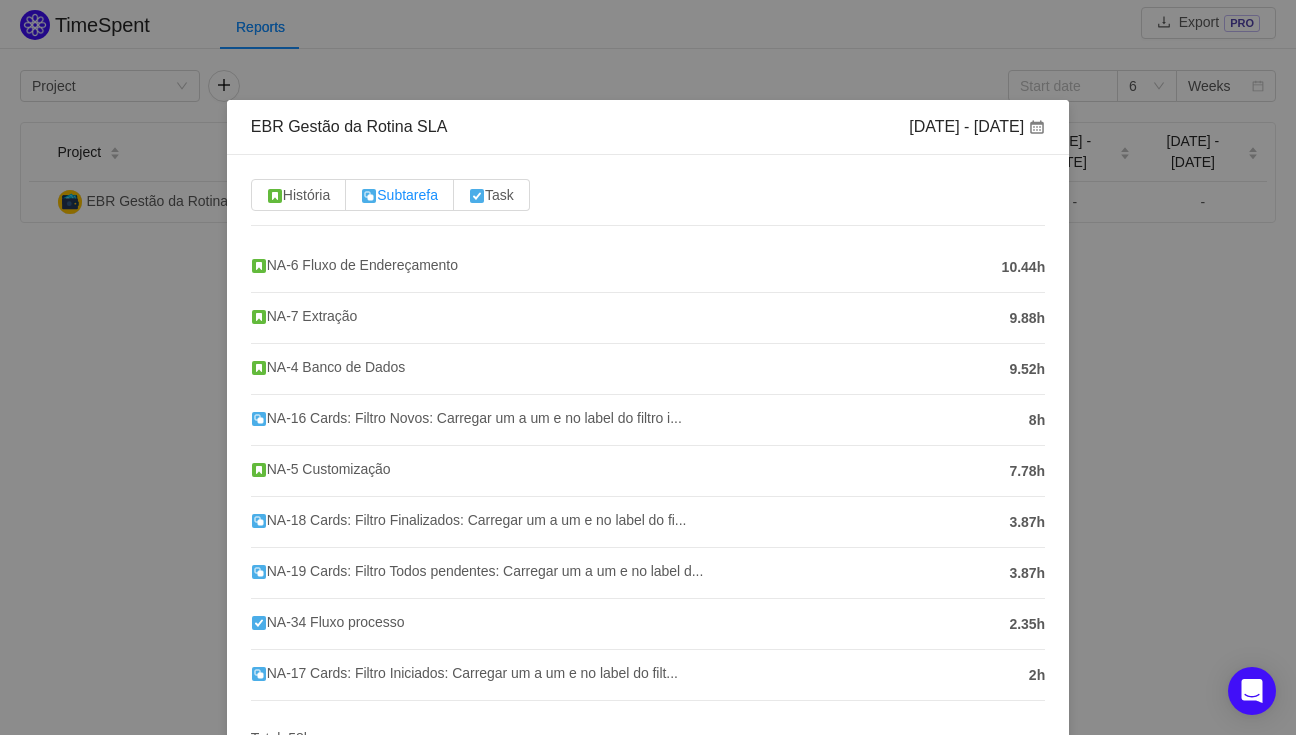 click on "Subtarefa" at bounding box center (399, 195) 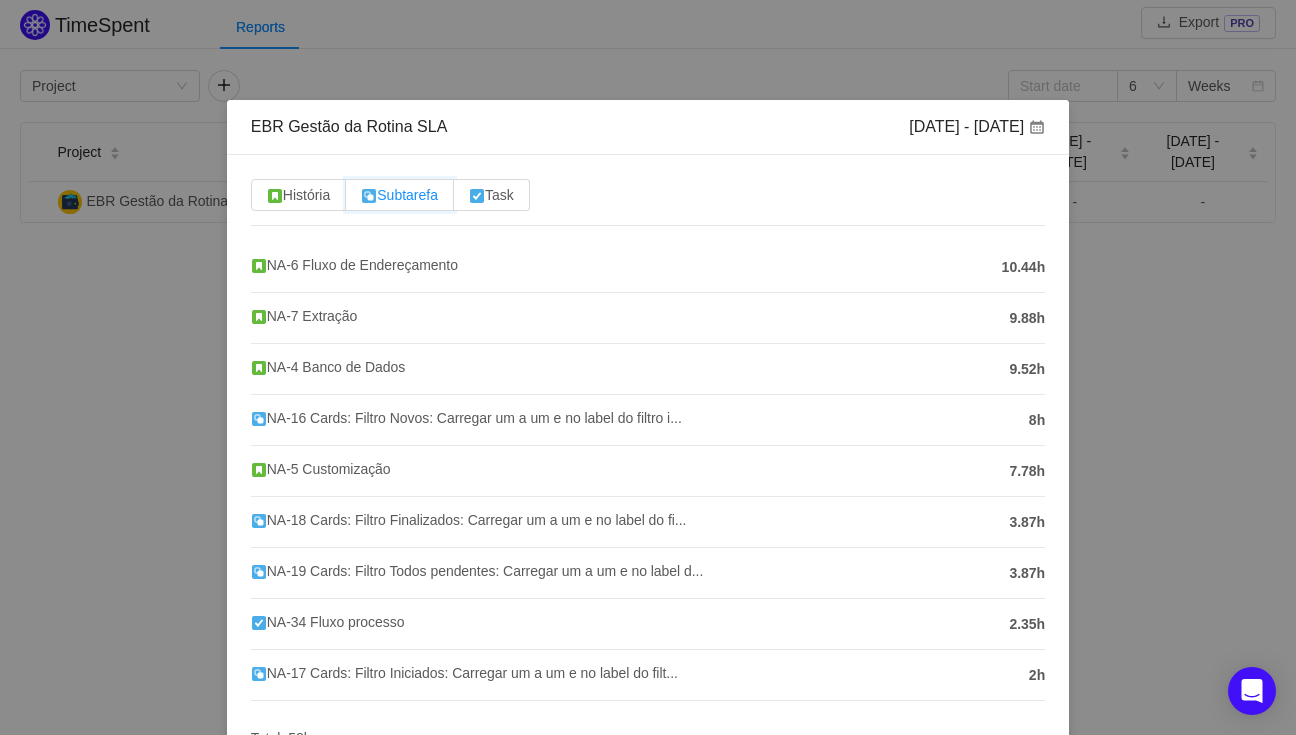 click on "Subtarefa" at bounding box center (361, 200) 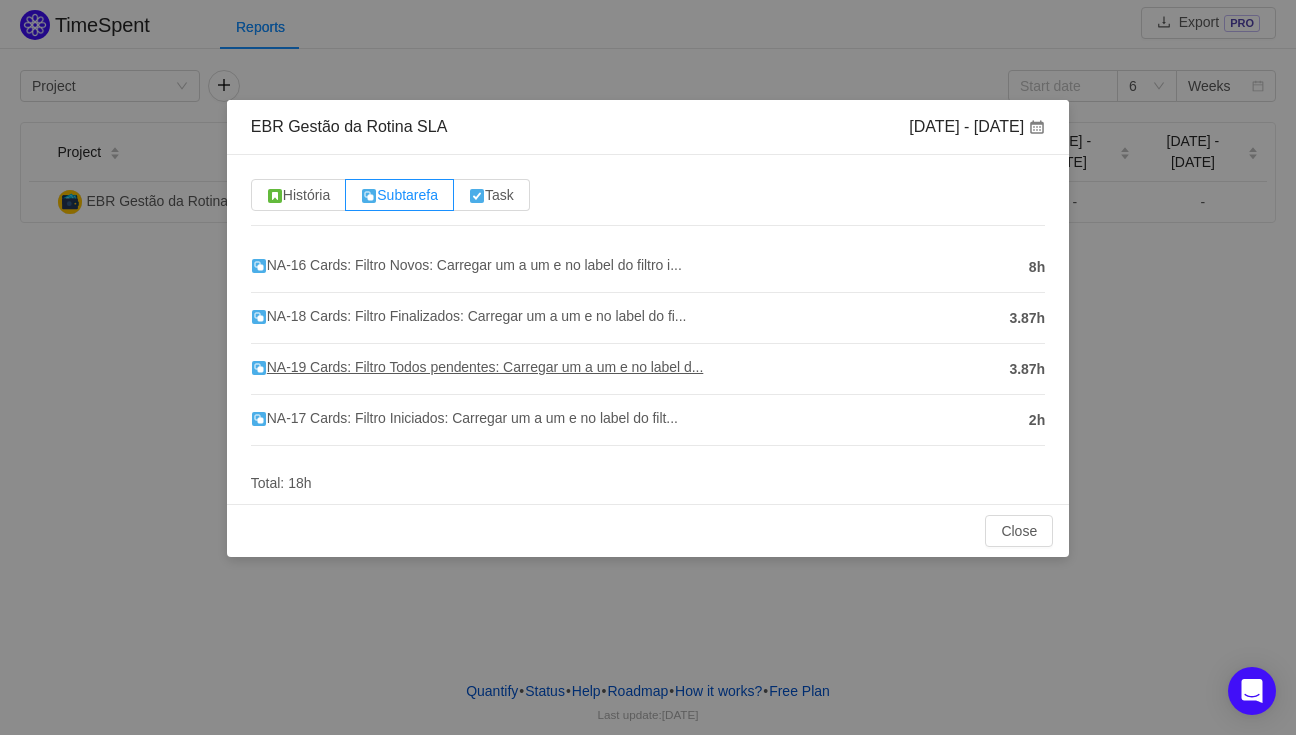 click on "NA-19 Cards: Filtro Todos pendentes: Carregar um a um e no label d..." at bounding box center [477, 367] 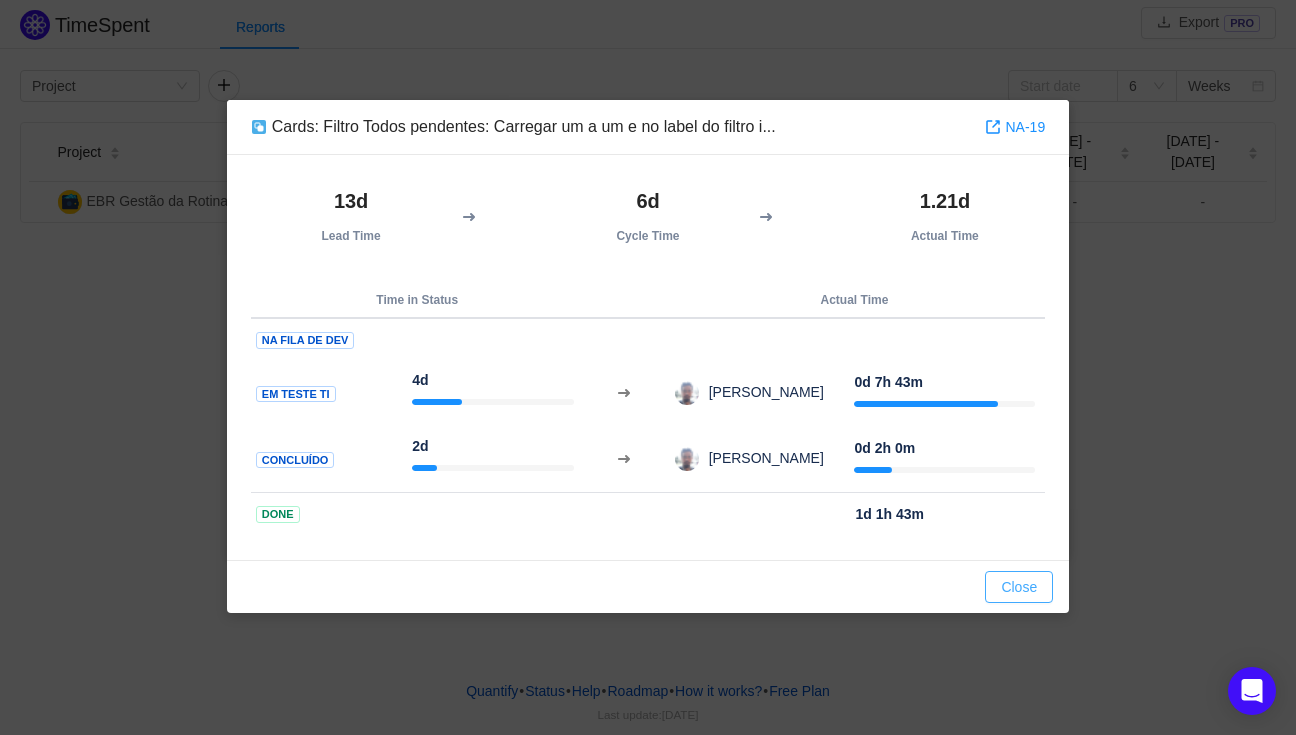 click on "Close" at bounding box center [1019, 587] 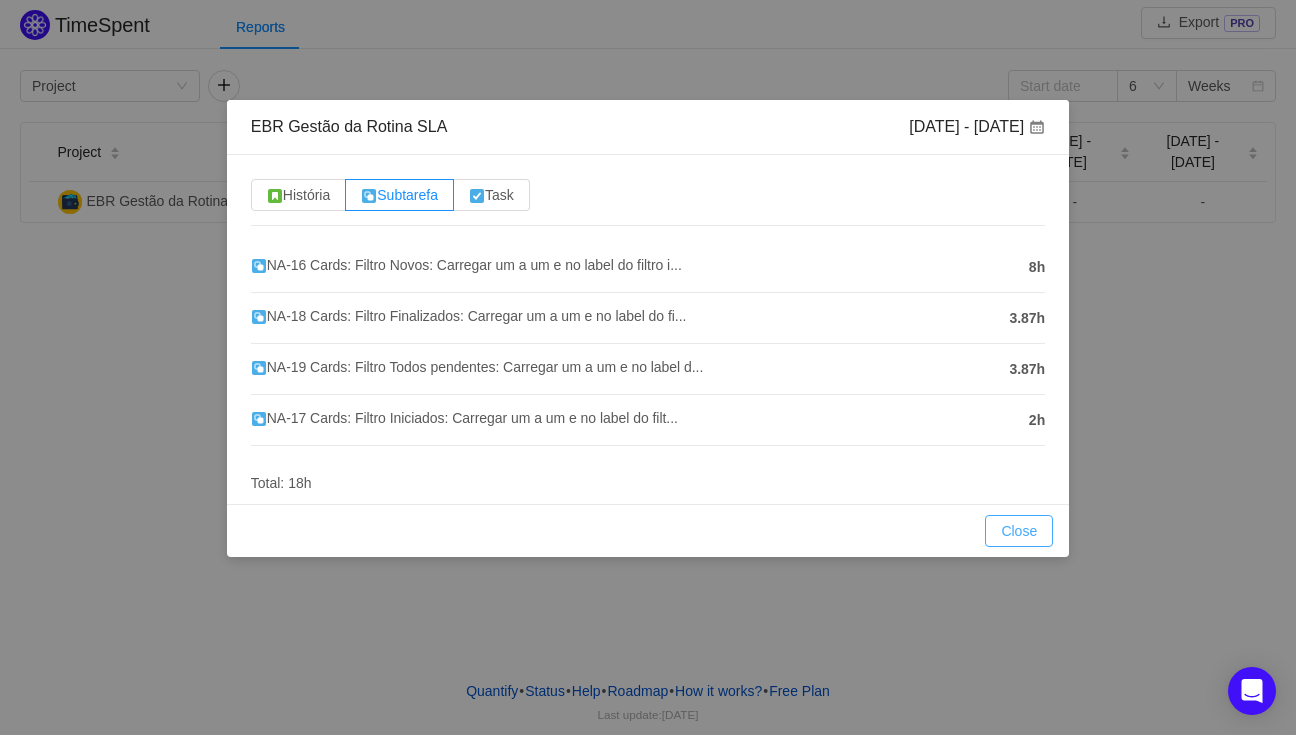 click on "Close" at bounding box center [1019, 531] 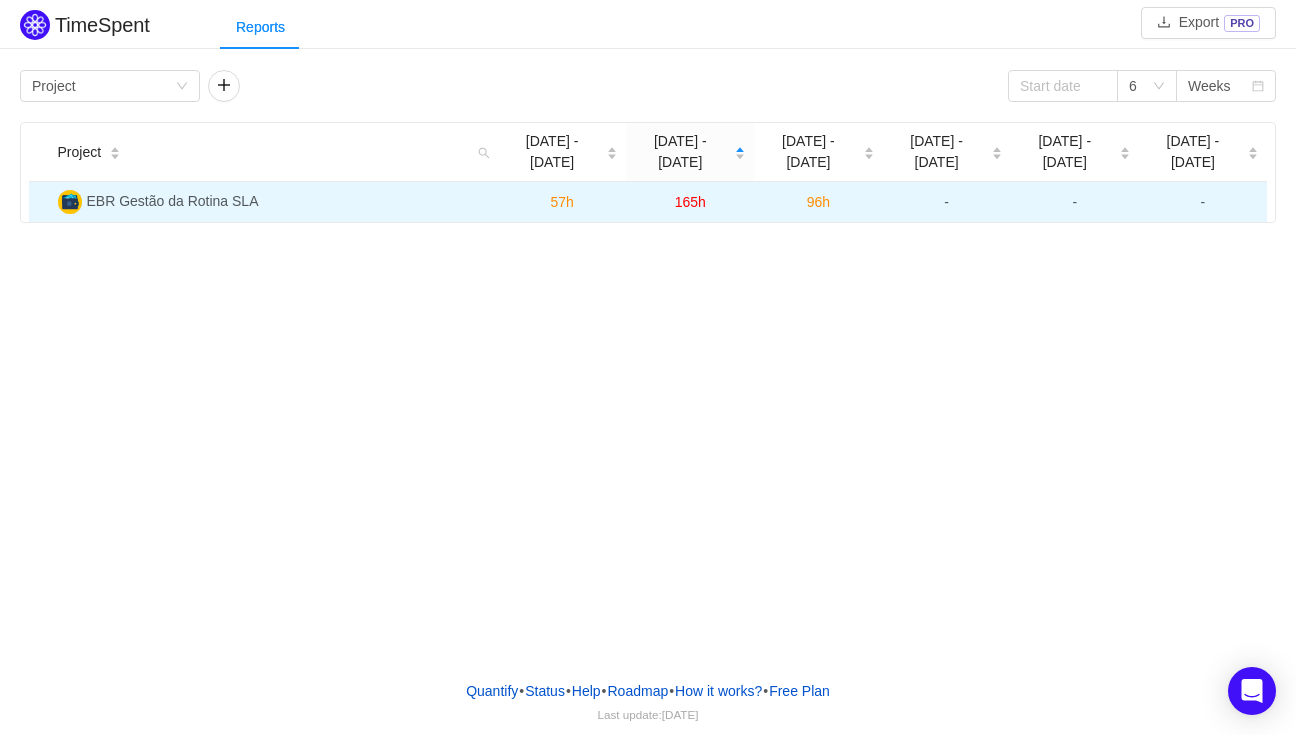 click on "57h" at bounding box center [561, 202] 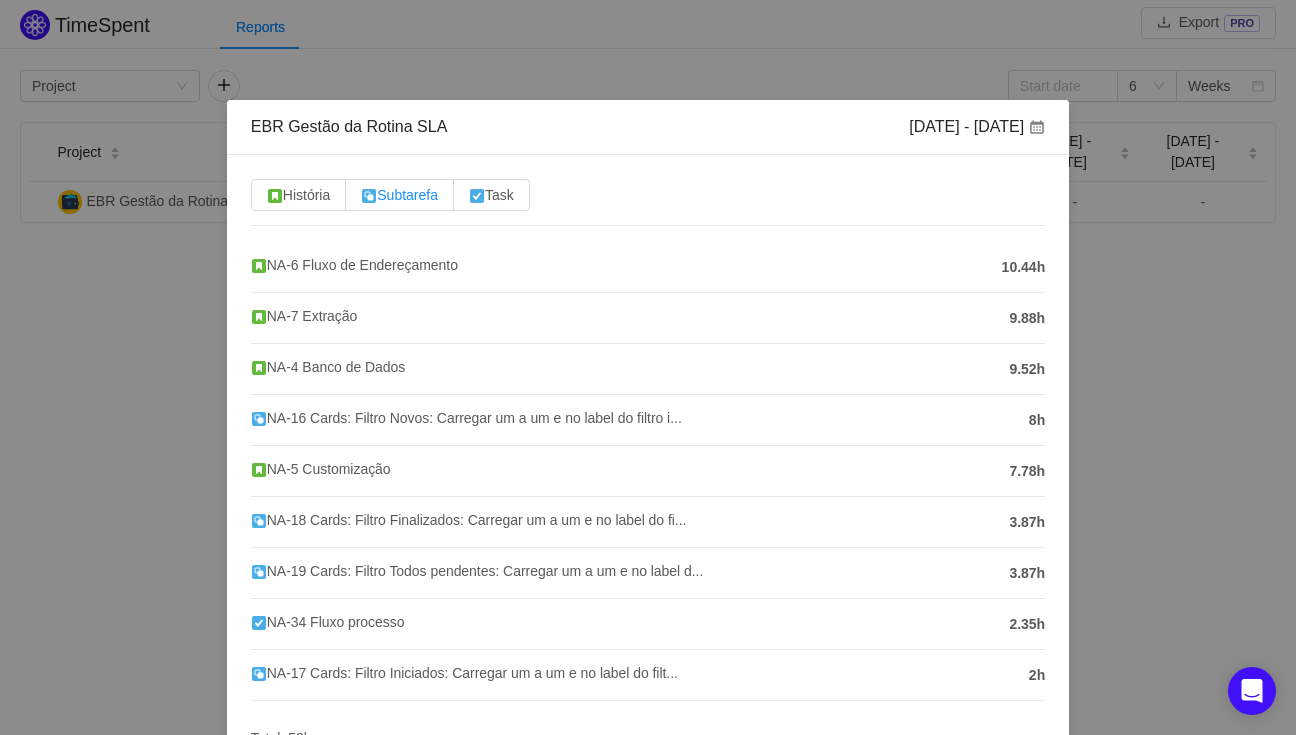click on "Subtarefa" at bounding box center (399, 195) 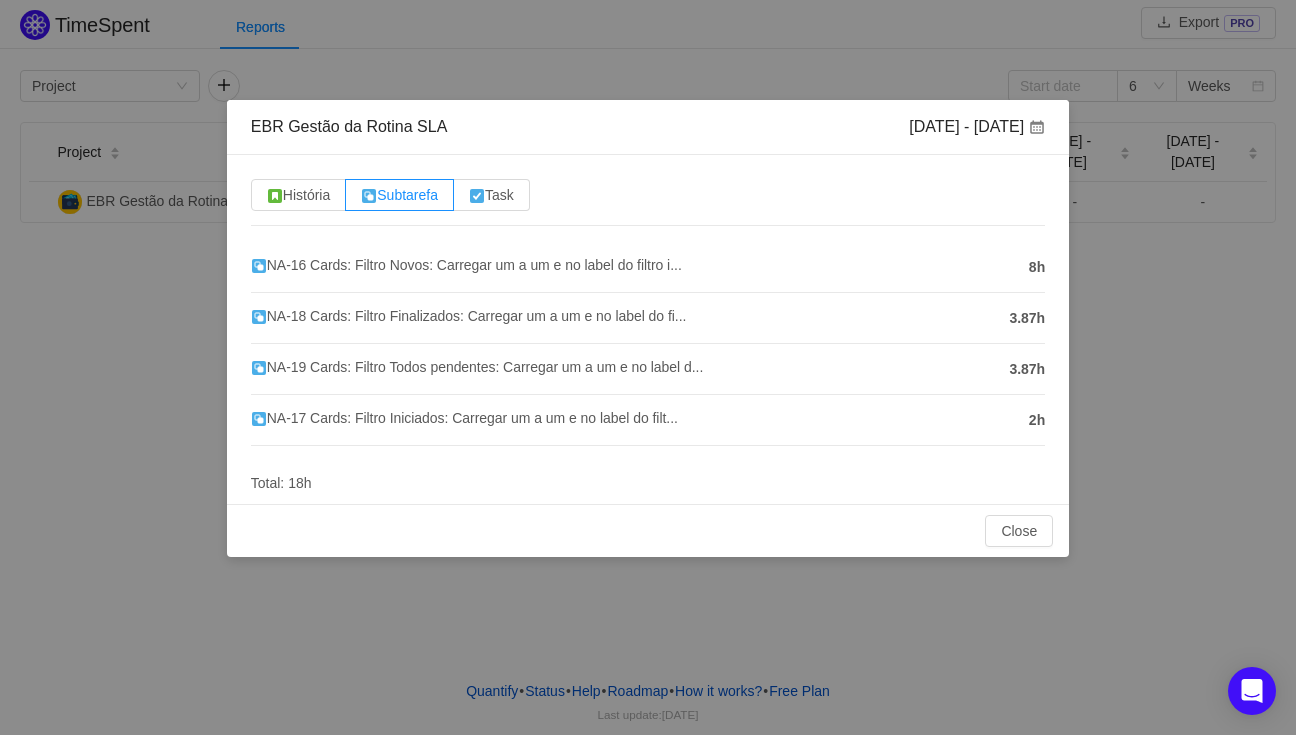 click on "EBR Gestão da Rotina SLA   May 26 - Jun 1   História   Subtarefa   Task   NA-16 Cards: Filtro Novos: Carregar um a um e no label do filtro i...   8h   NA-18 Cards: Filtro Finalizados: Carregar um a um e no label do fi...   3.87h   NA-19 Cards: Filtro Todos pendentes: Carregar um a um e no label d...   3.87h   NA-17 Cards: Filtro Iniciados: Carregar um a um e no label do filt...   2h   Total: 18h  Close OK" at bounding box center [648, 367] 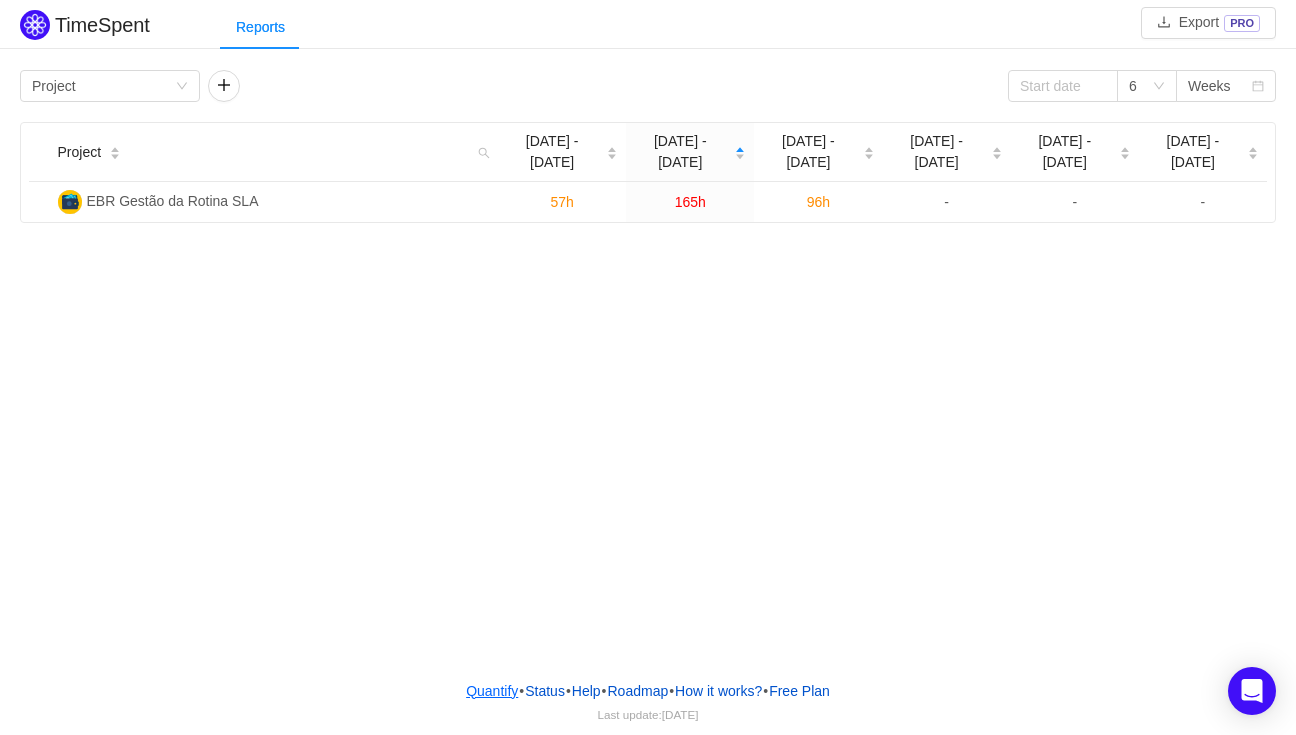 click on "Quantify" at bounding box center (492, 691) 